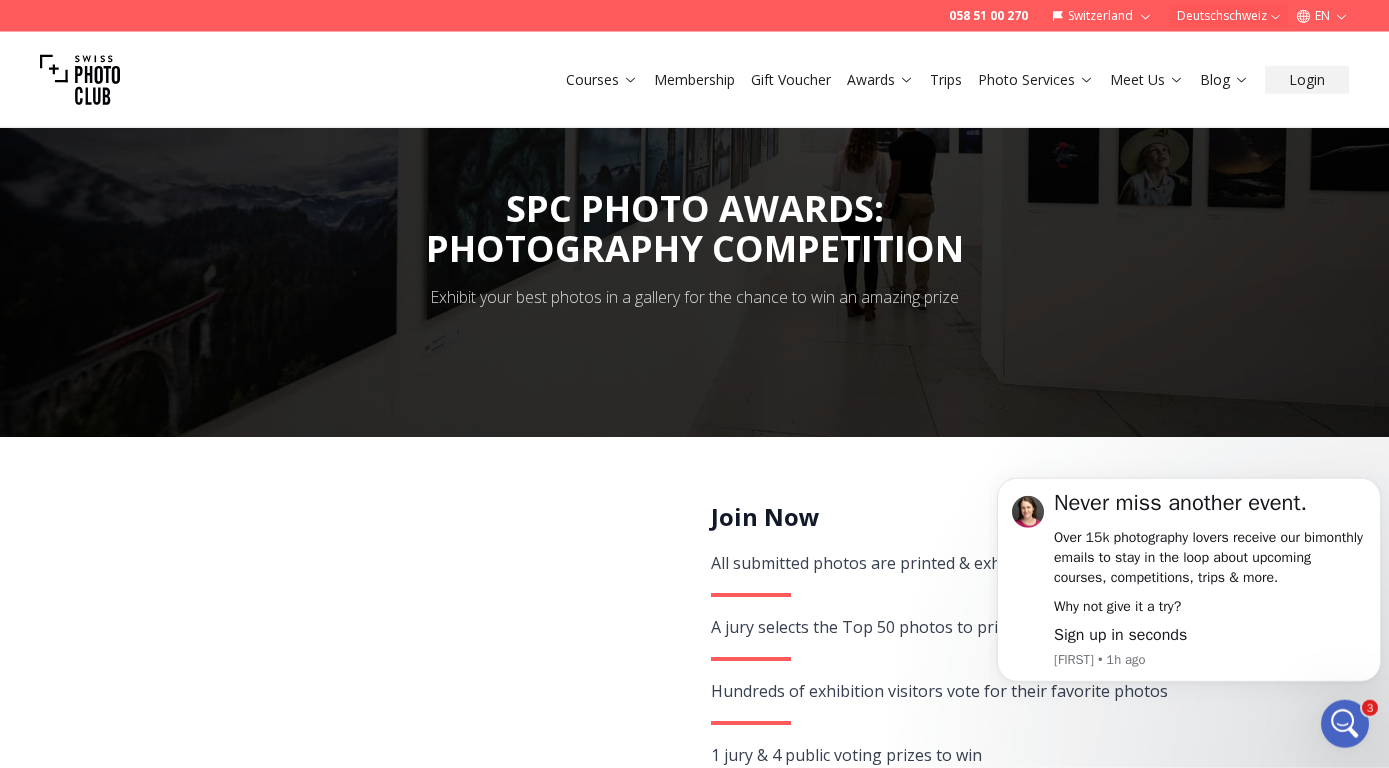 scroll, scrollTop: 0, scrollLeft: 0, axis: both 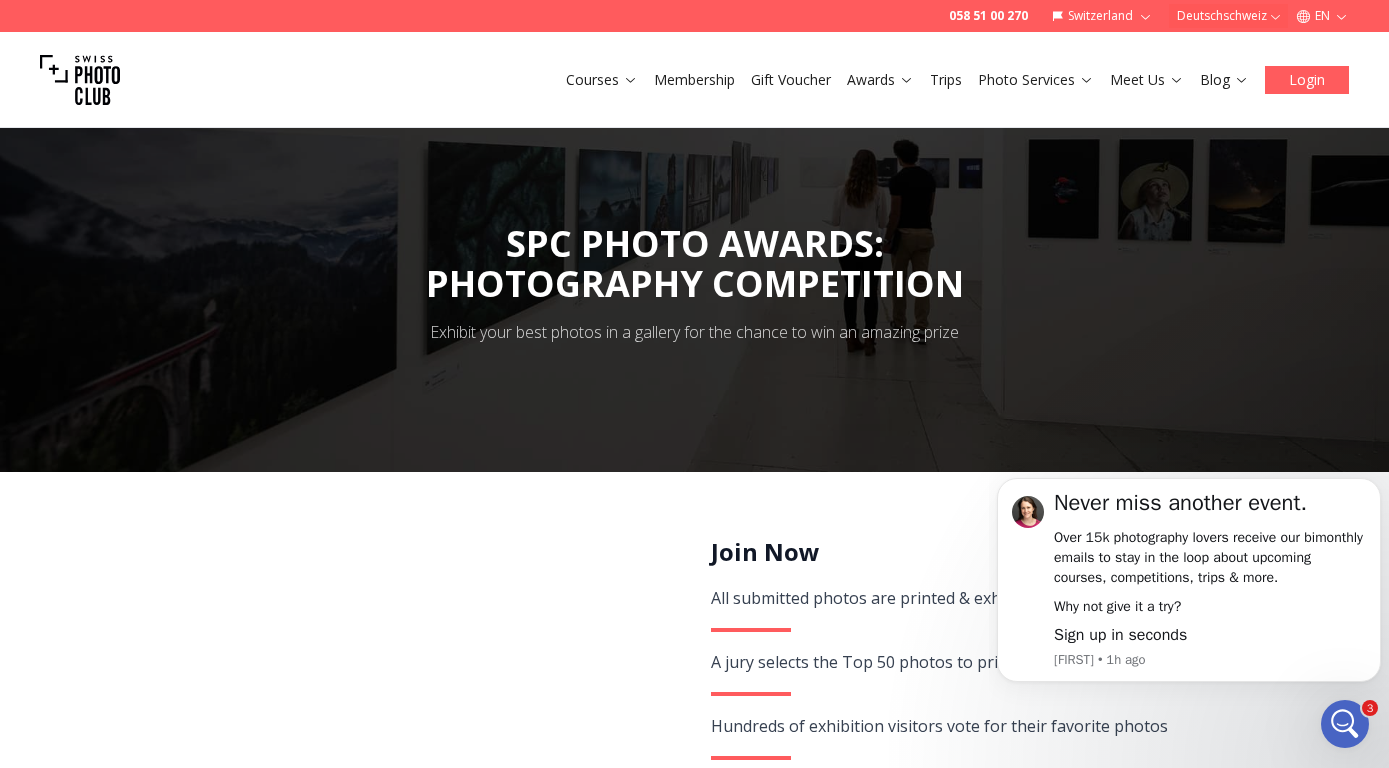 click on "Login" at bounding box center (1307, 80) 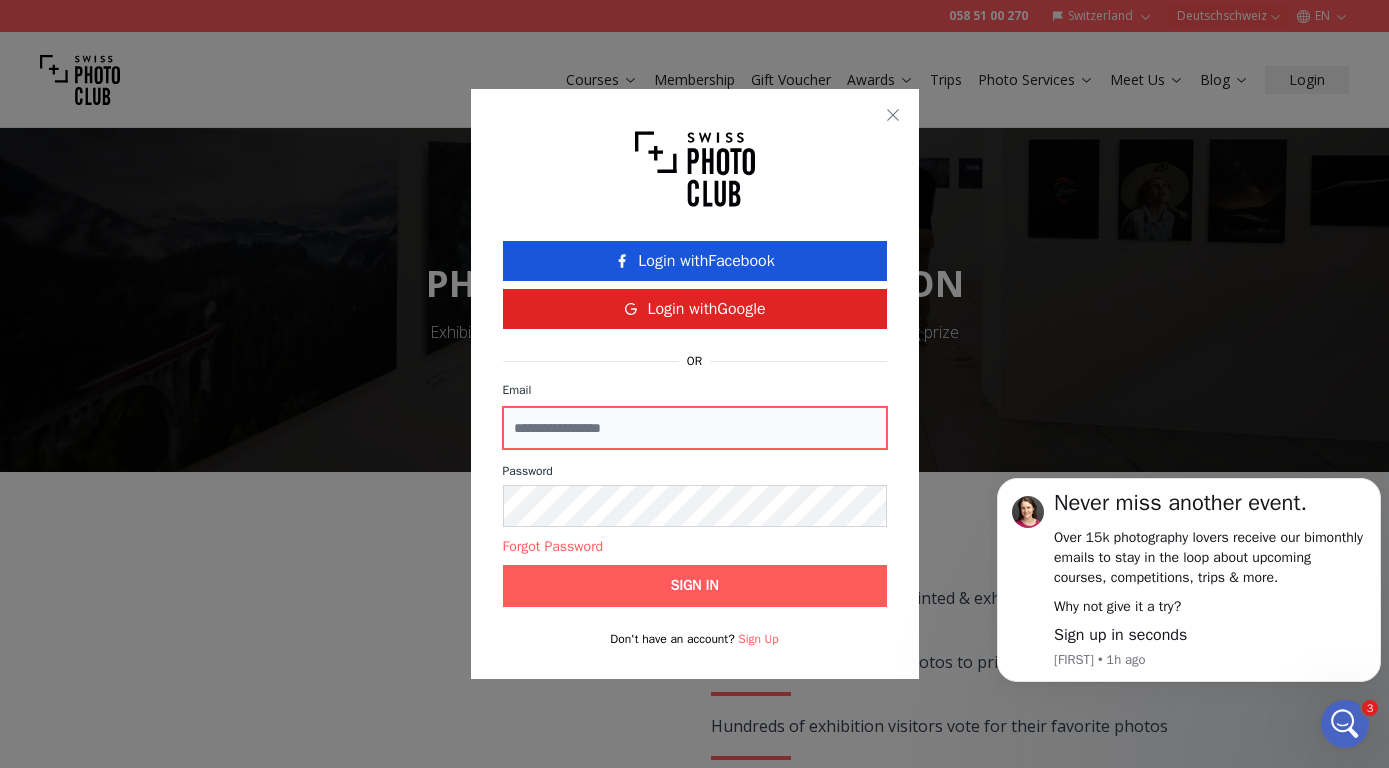 click on "Email" at bounding box center [695, 428] 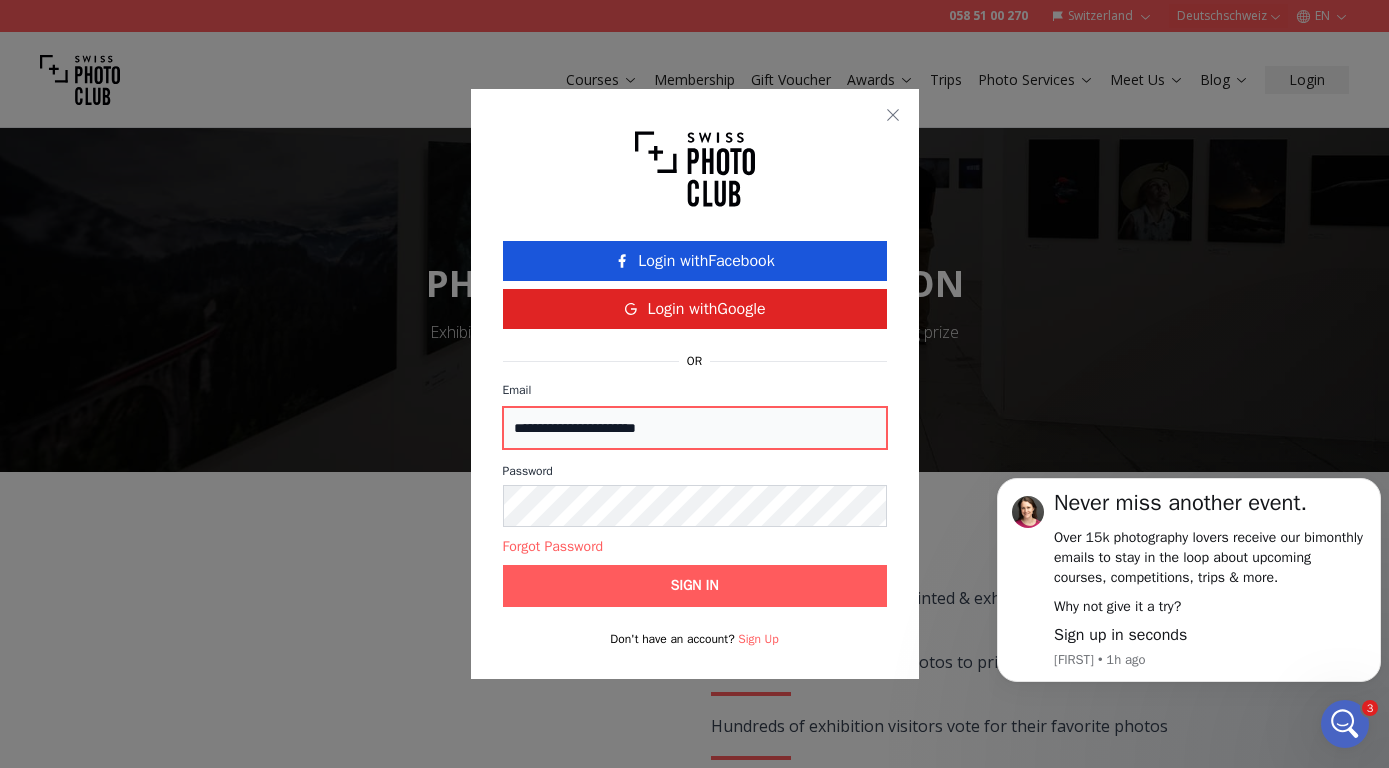 type on "**********" 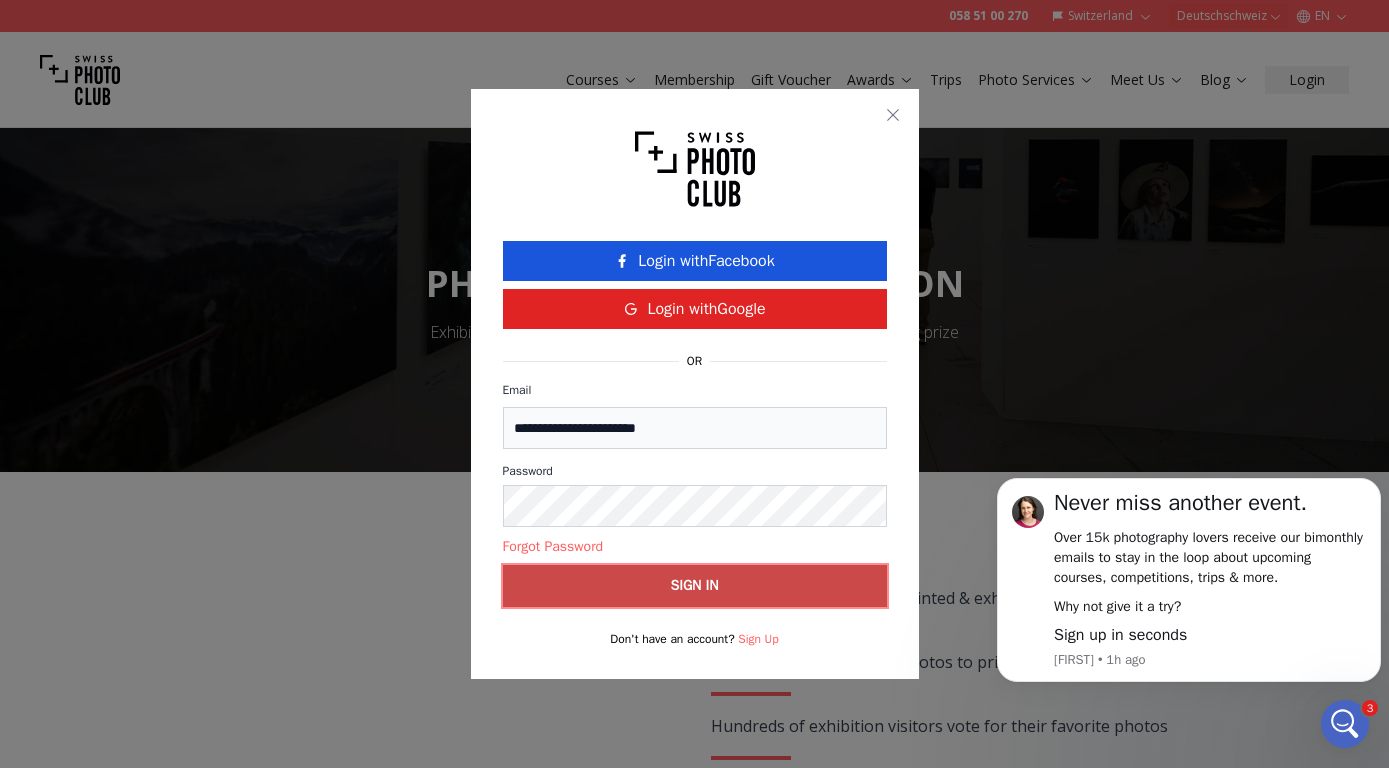 click on "Sign in" at bounding box center [695, 586] 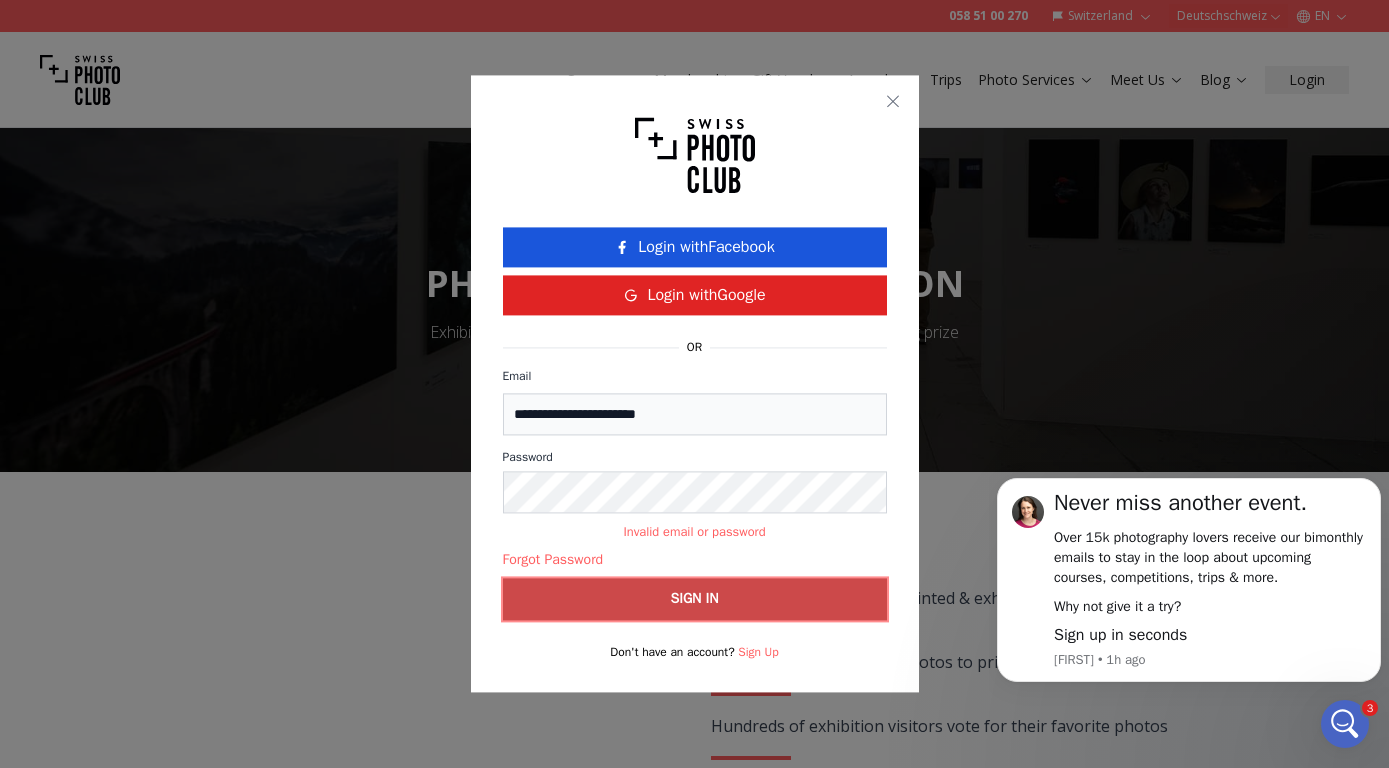 click on "Sign in" at bounding box center (695, 600) 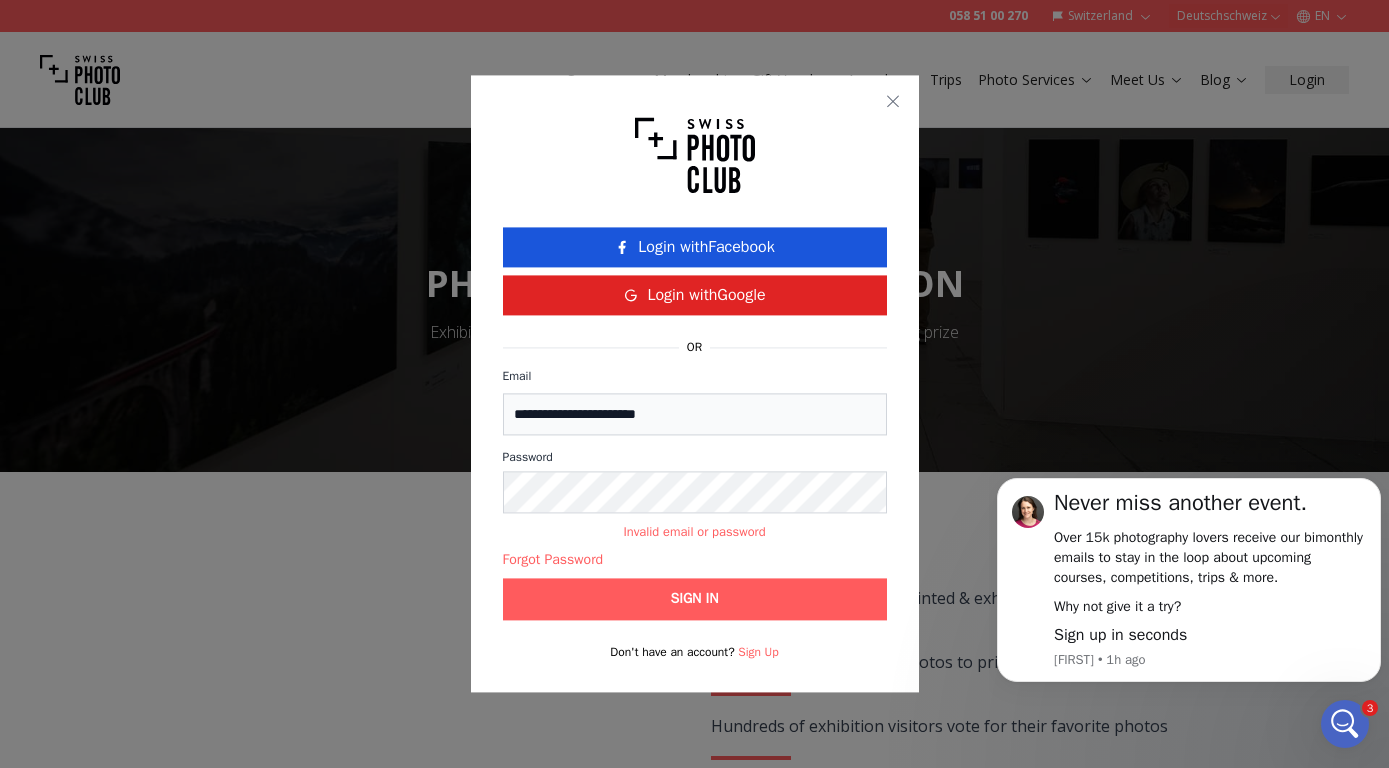 click on "Forgot Password" at bounding box center (553, 561) 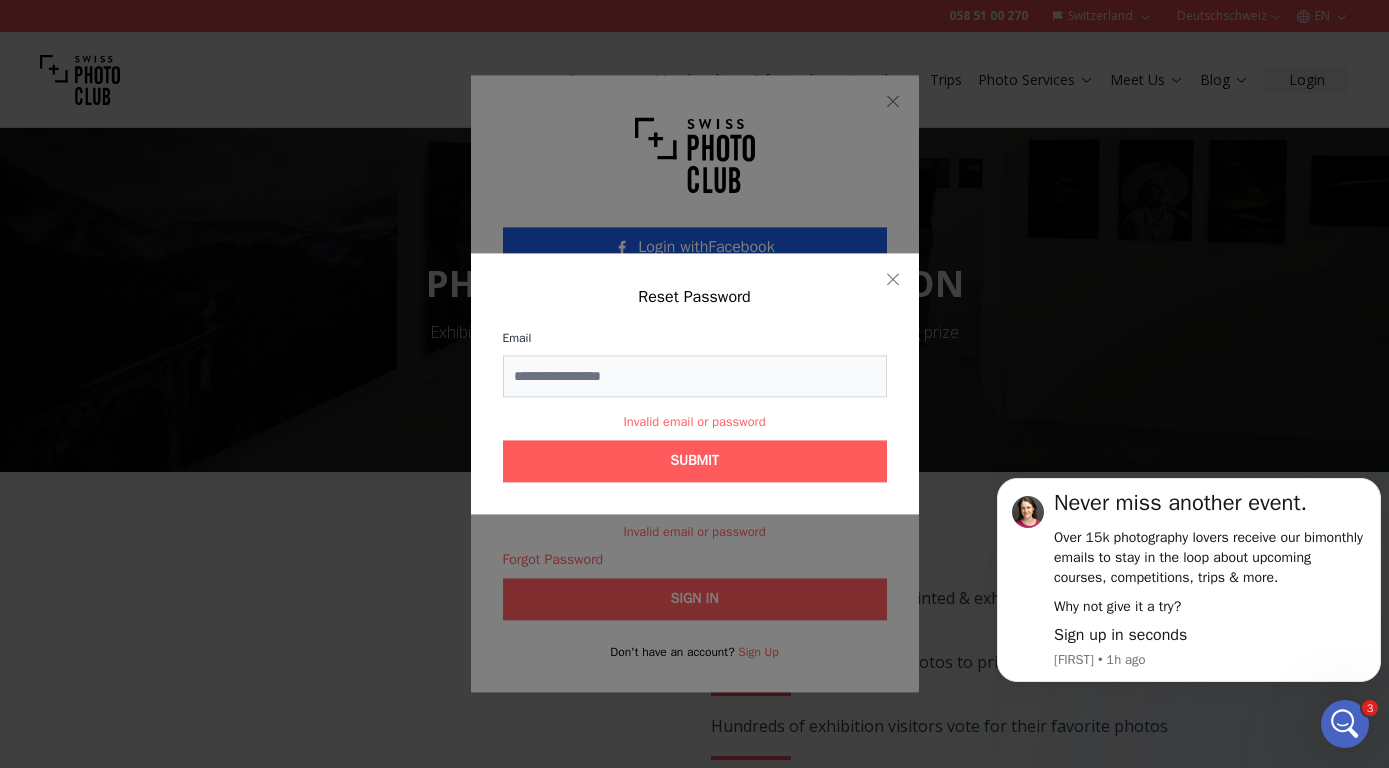 click on "Email" at bounding box center (695, 376) 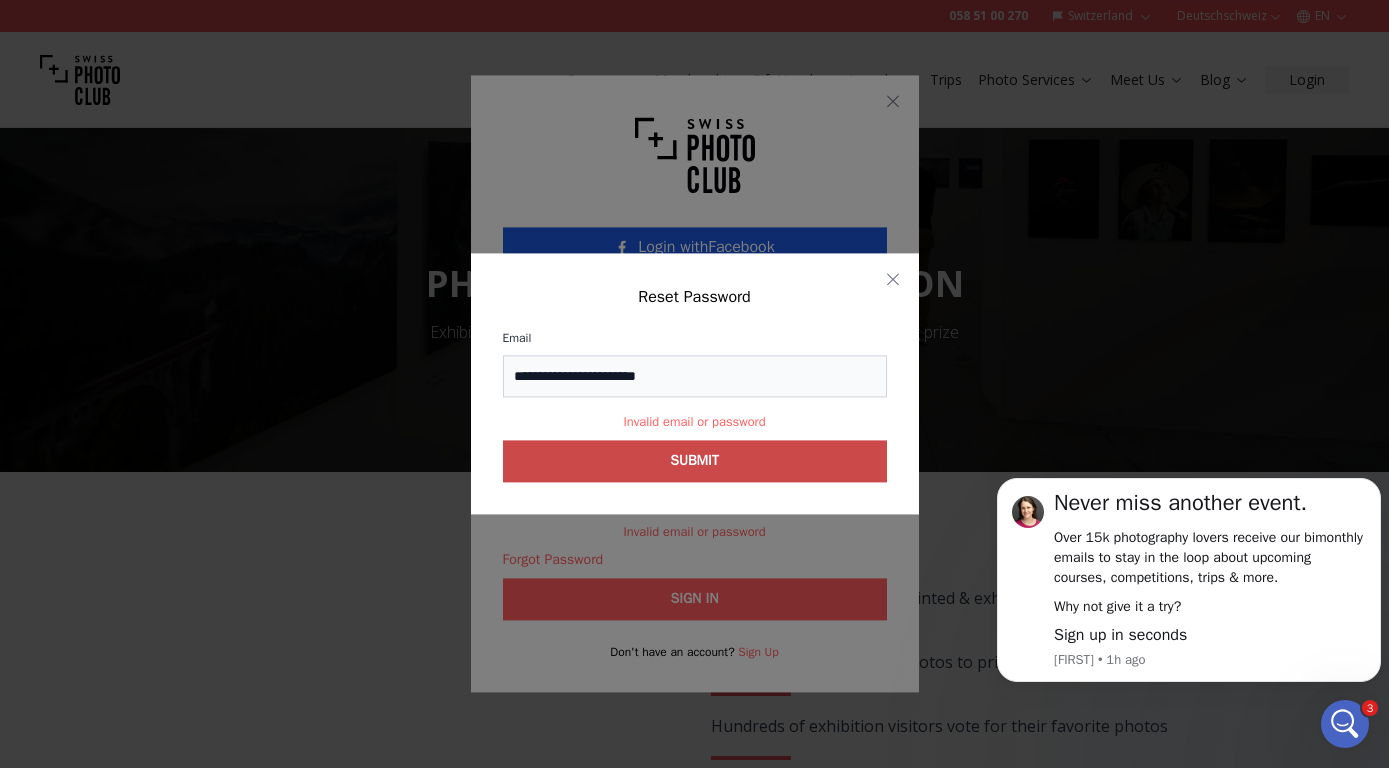 type on "**********" 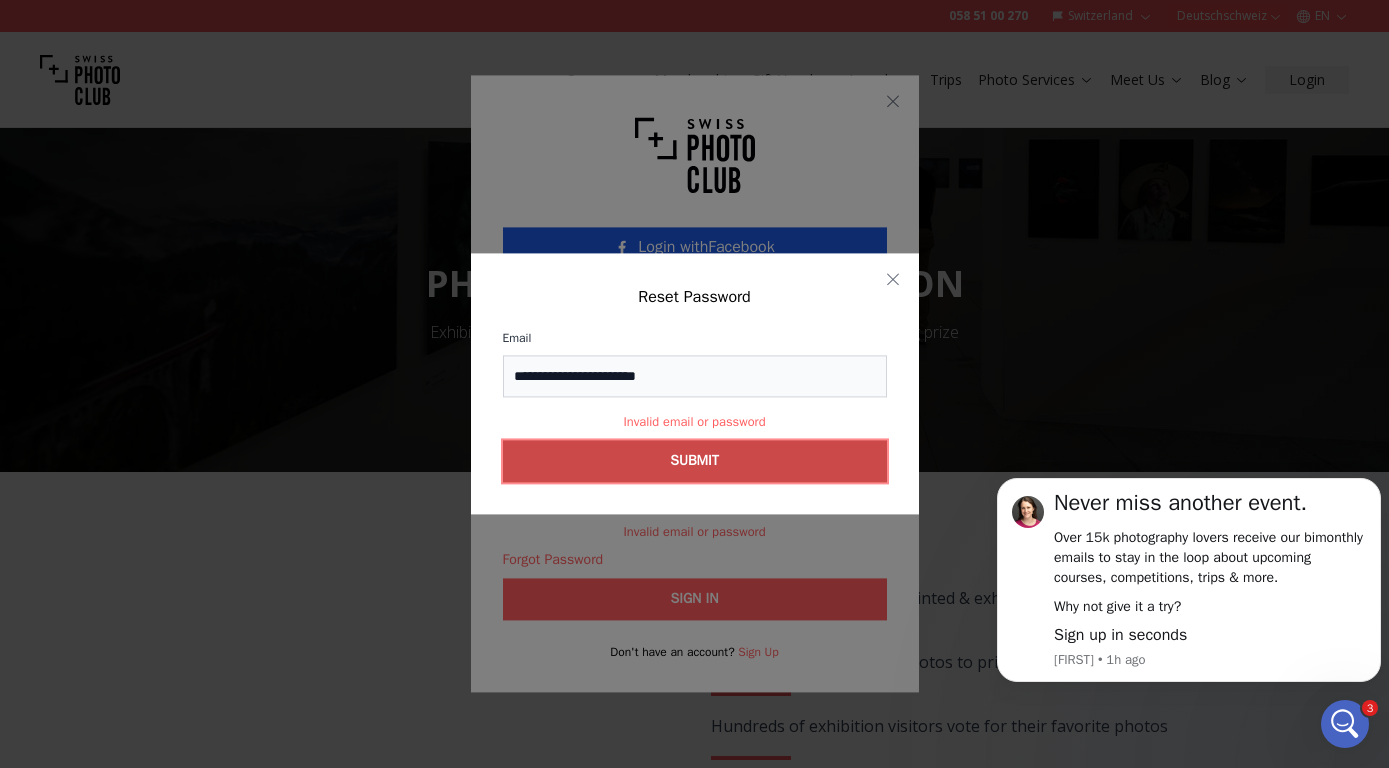 click on "SUBMIT" at bounding box center [694, 462] 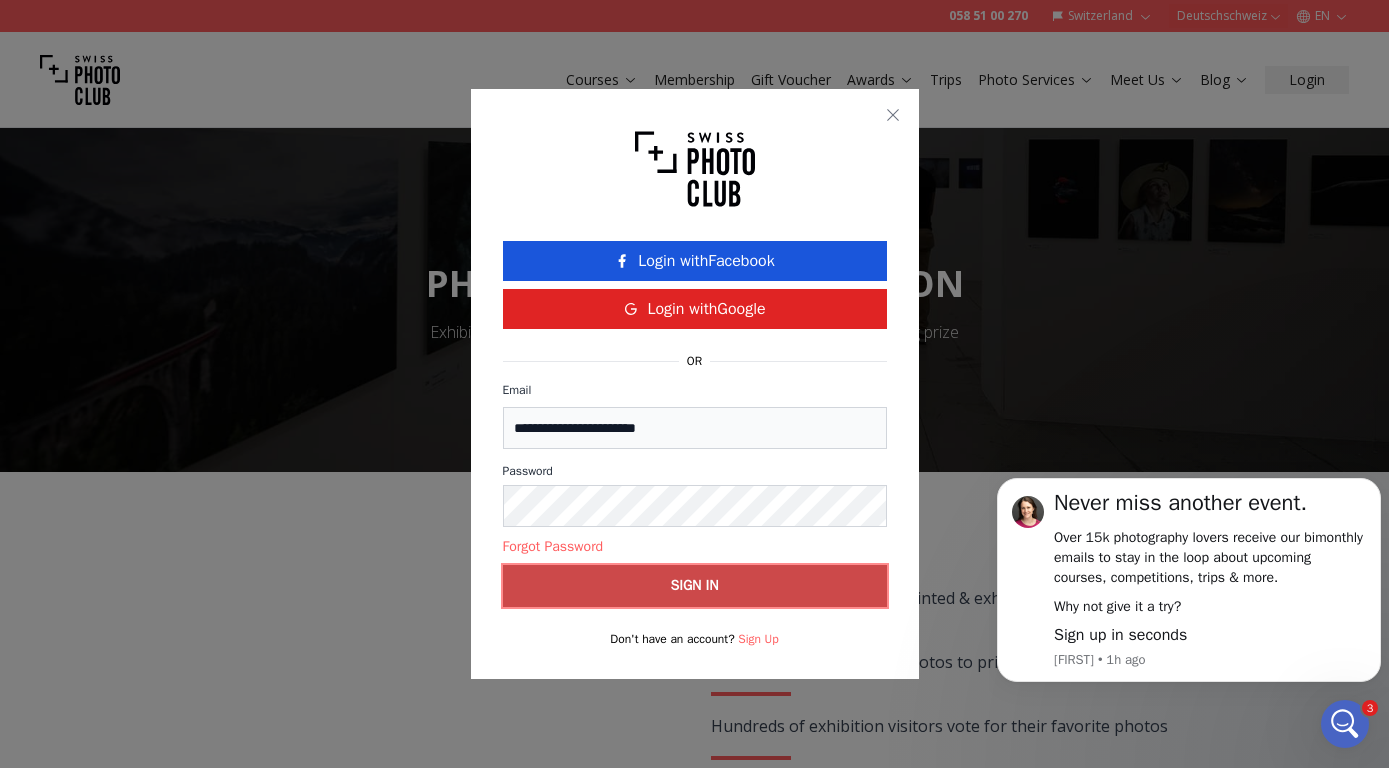 click on "Sign in" at bounding box center (695, 586) 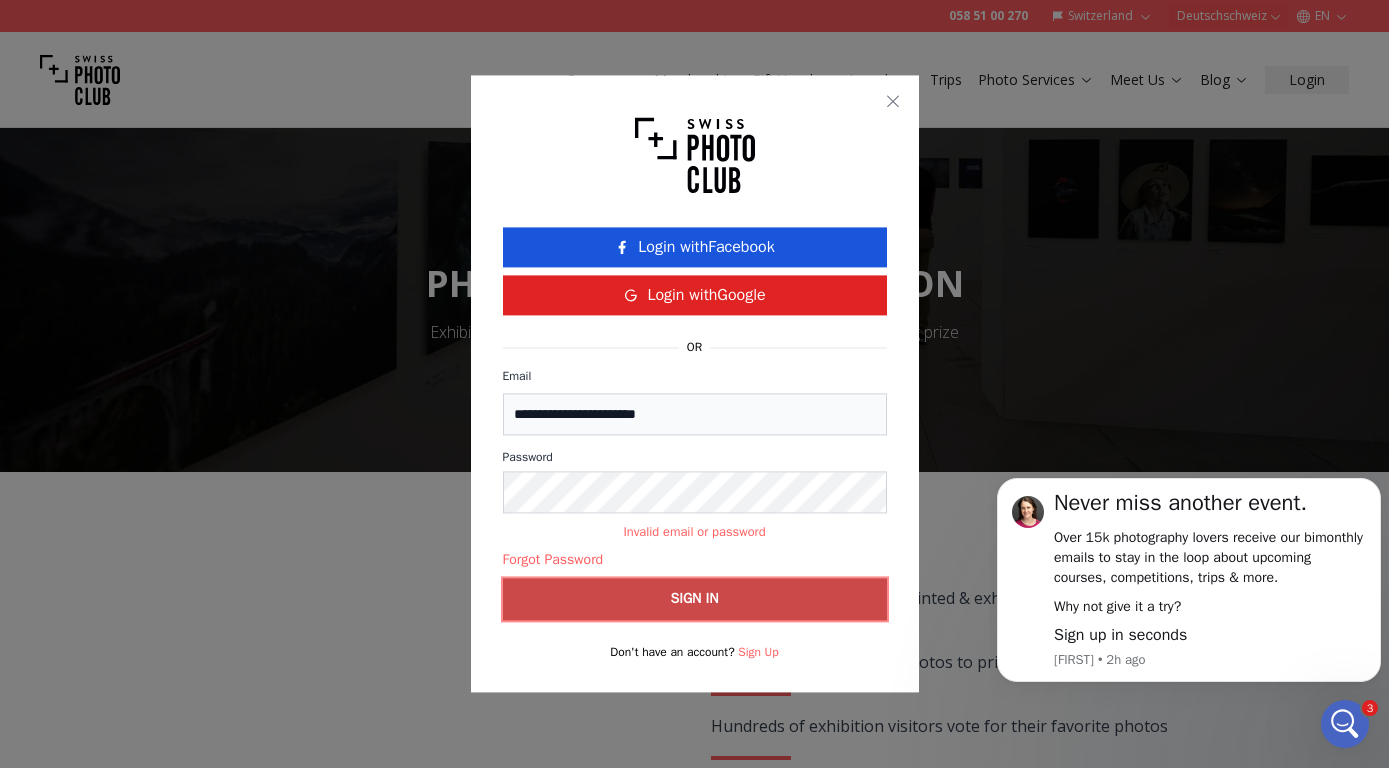 click on "Sign in" at bounding box center (695, 600) 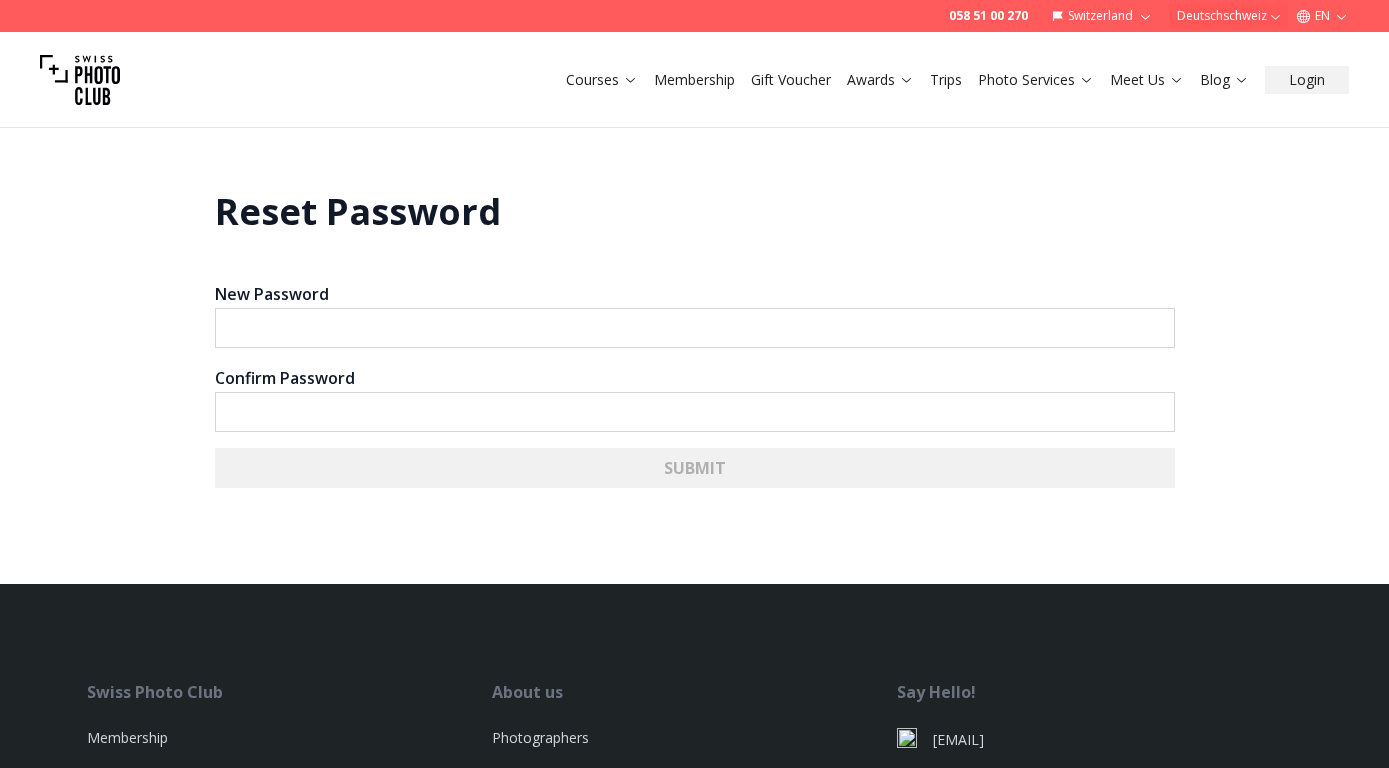 scroll, scrollTop: 0, scrollLeft: 0, axis: both 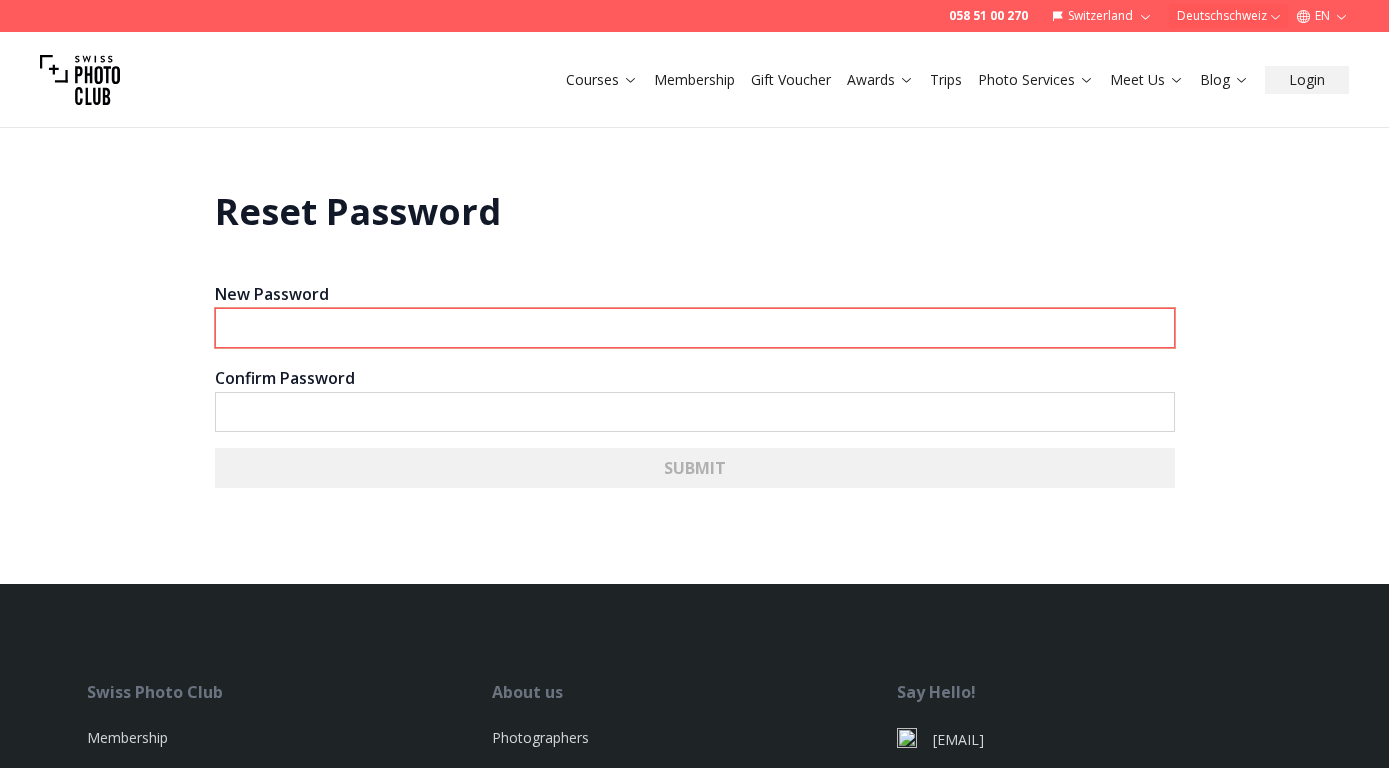 click on "New Password" at bounding box center [695, 328] 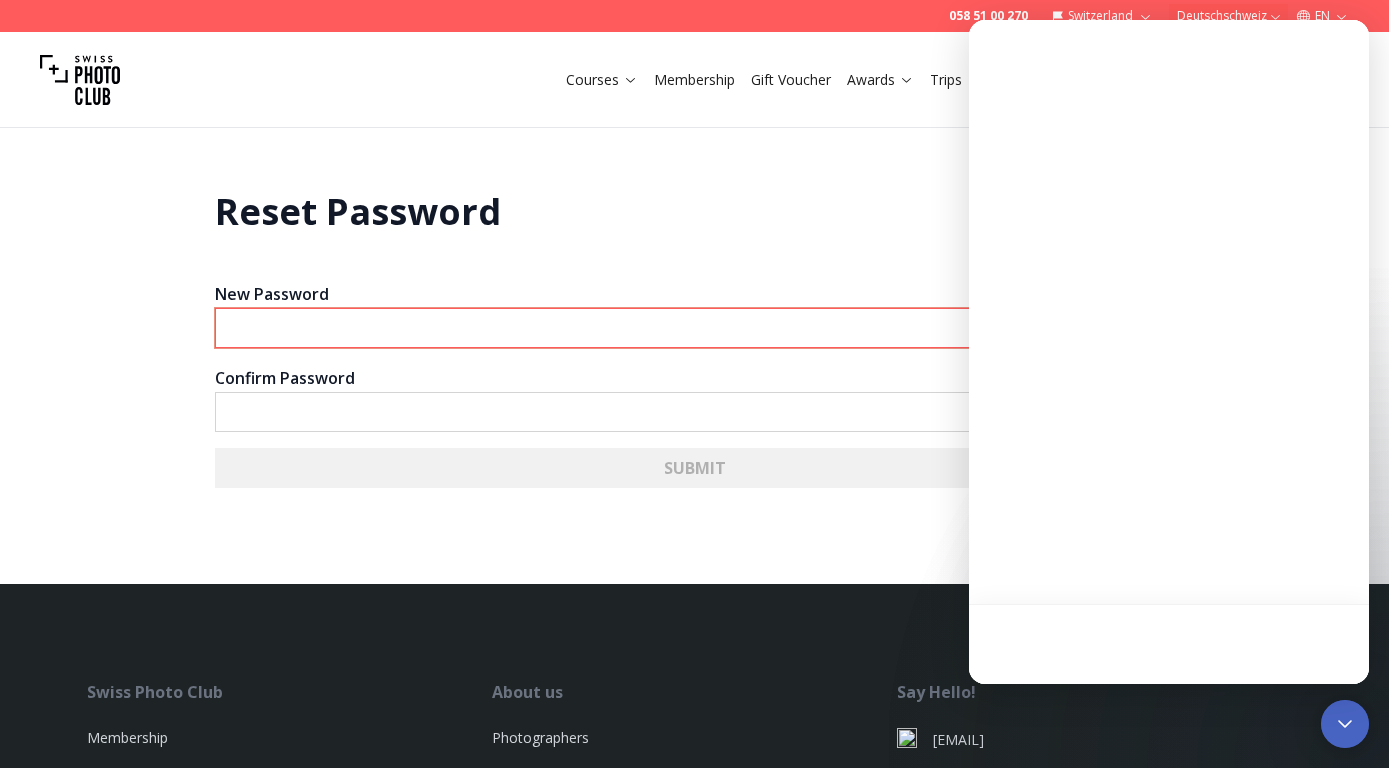 scroll, scrollTop: 0, scrollLeft: 0, axis: both 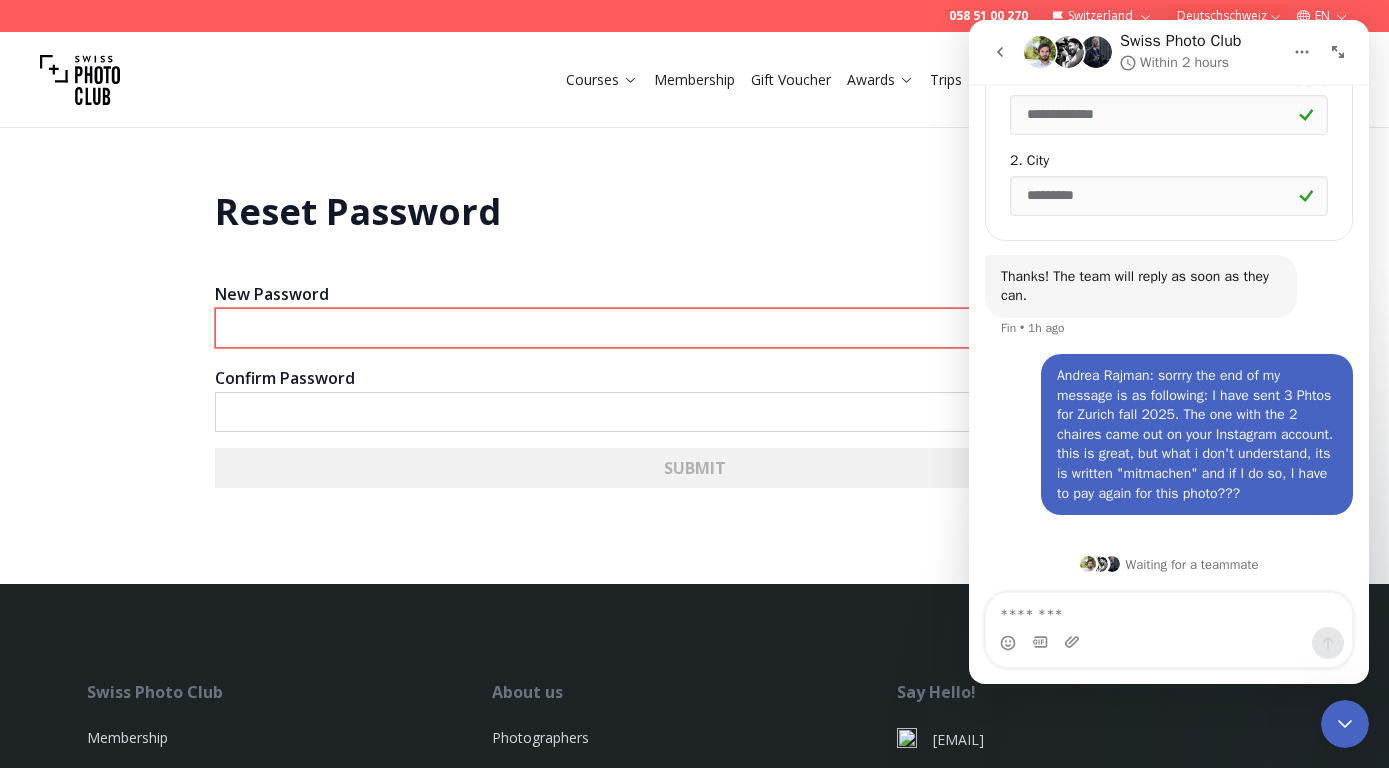 click on "New Password" at bounding box center [695, 328] 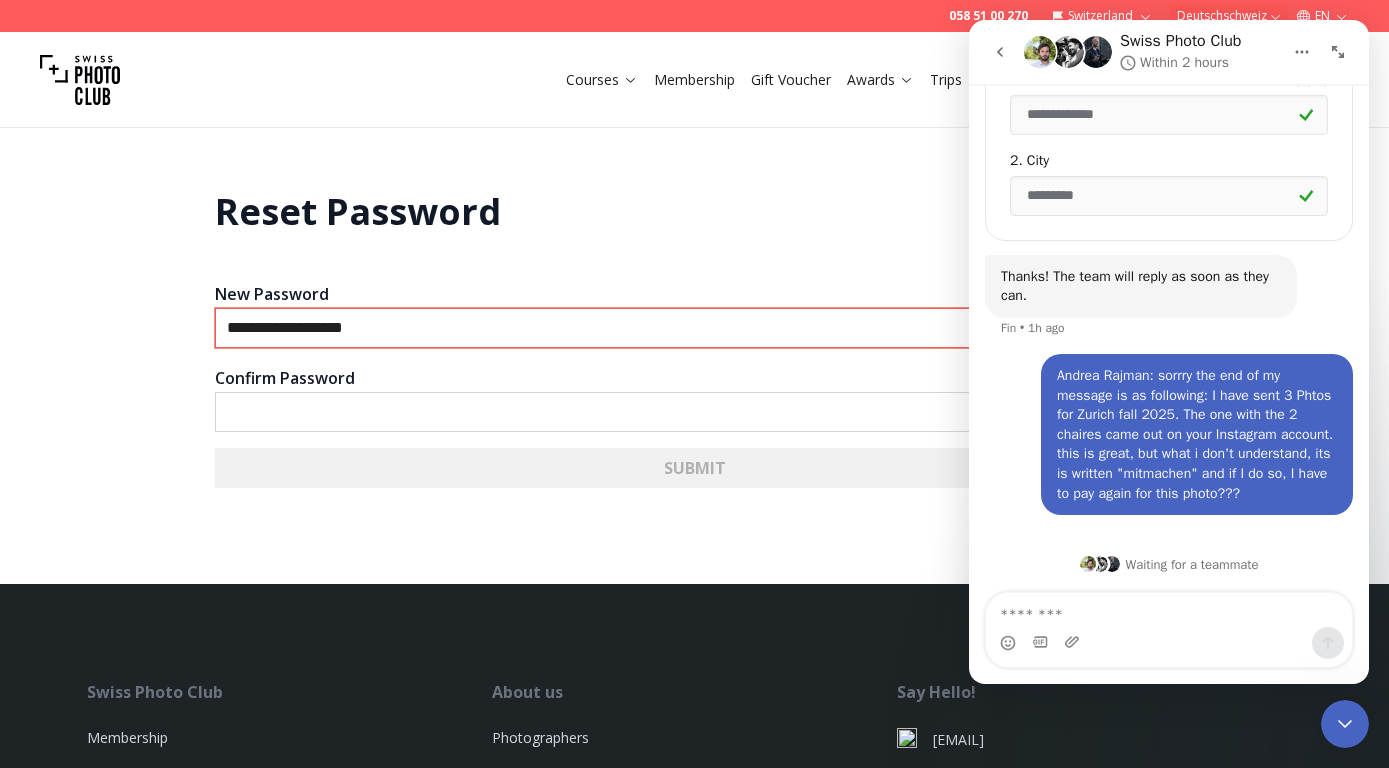 type on "**********" 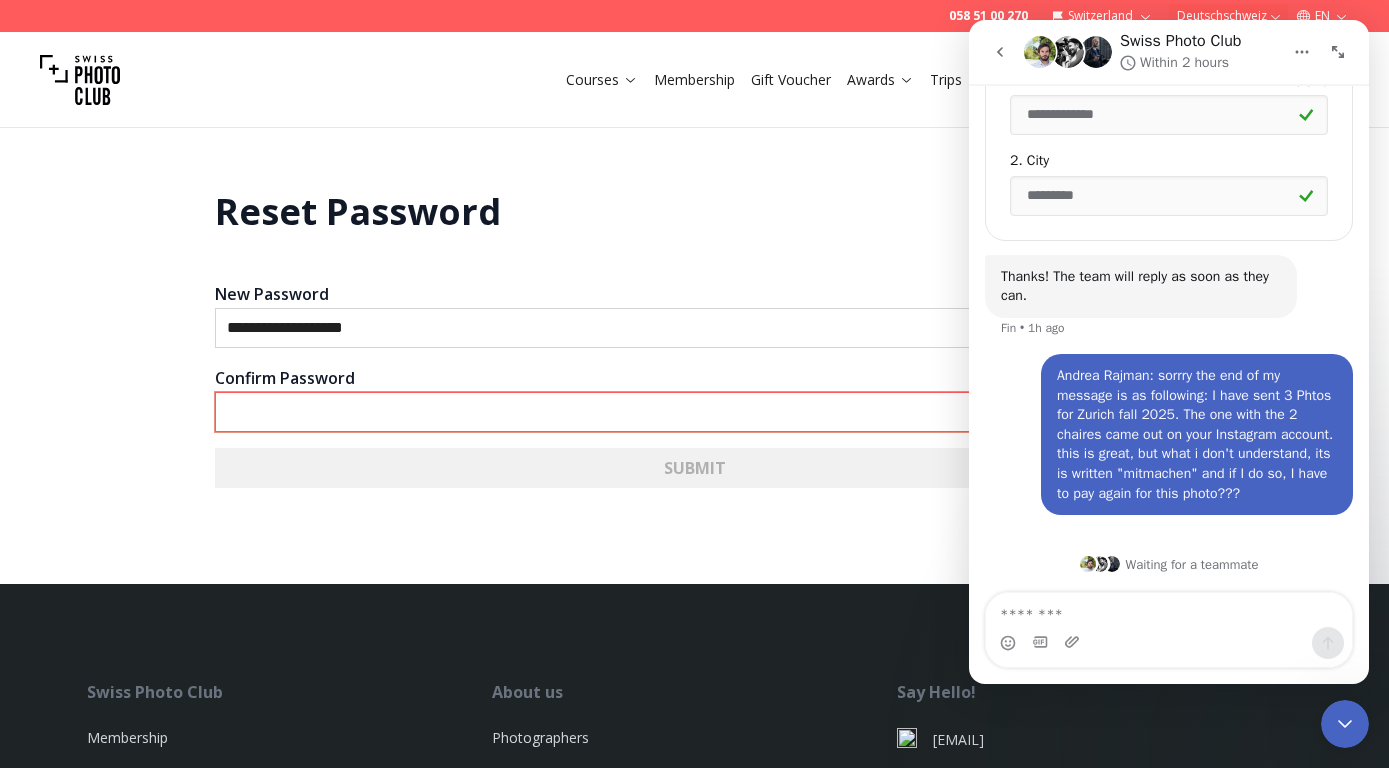 click on "Confirm Password" at bounding box center (695, 412) 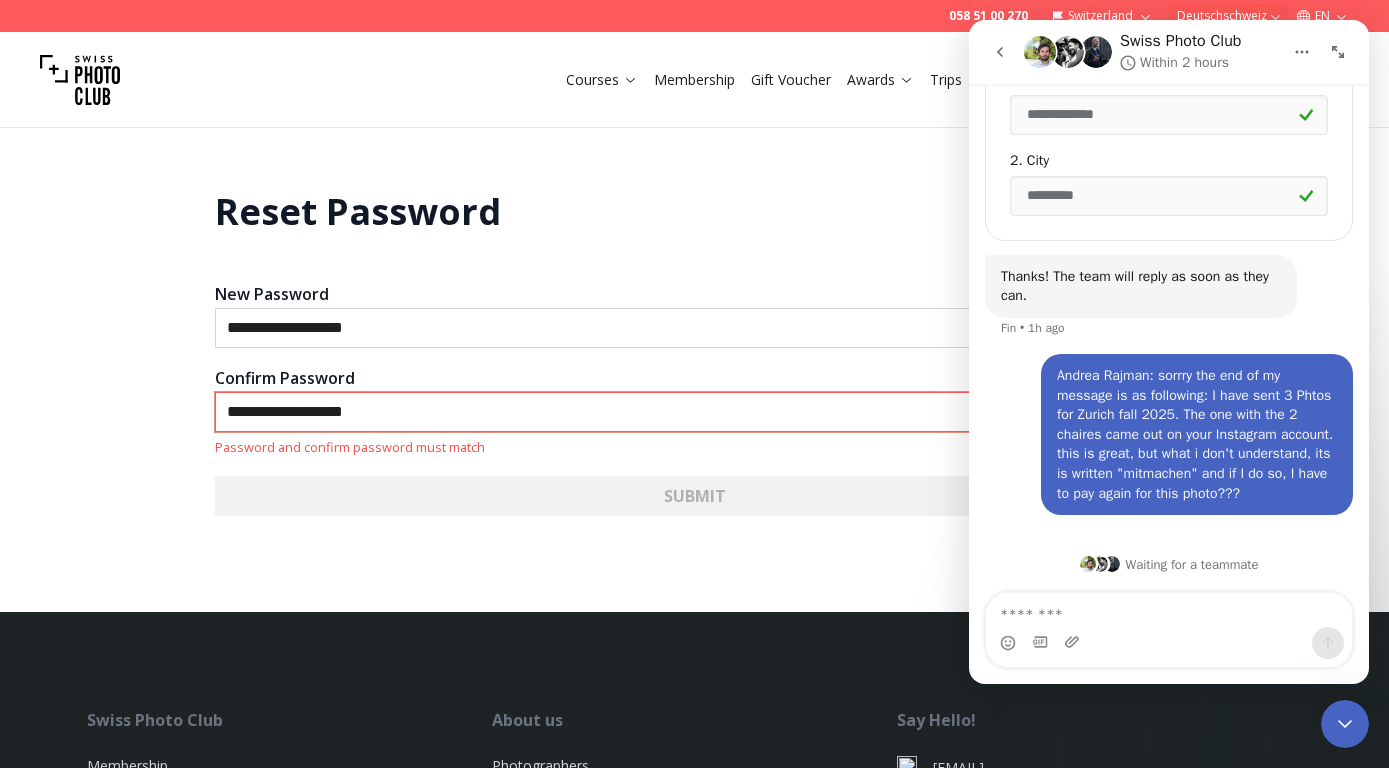 type on "**********" 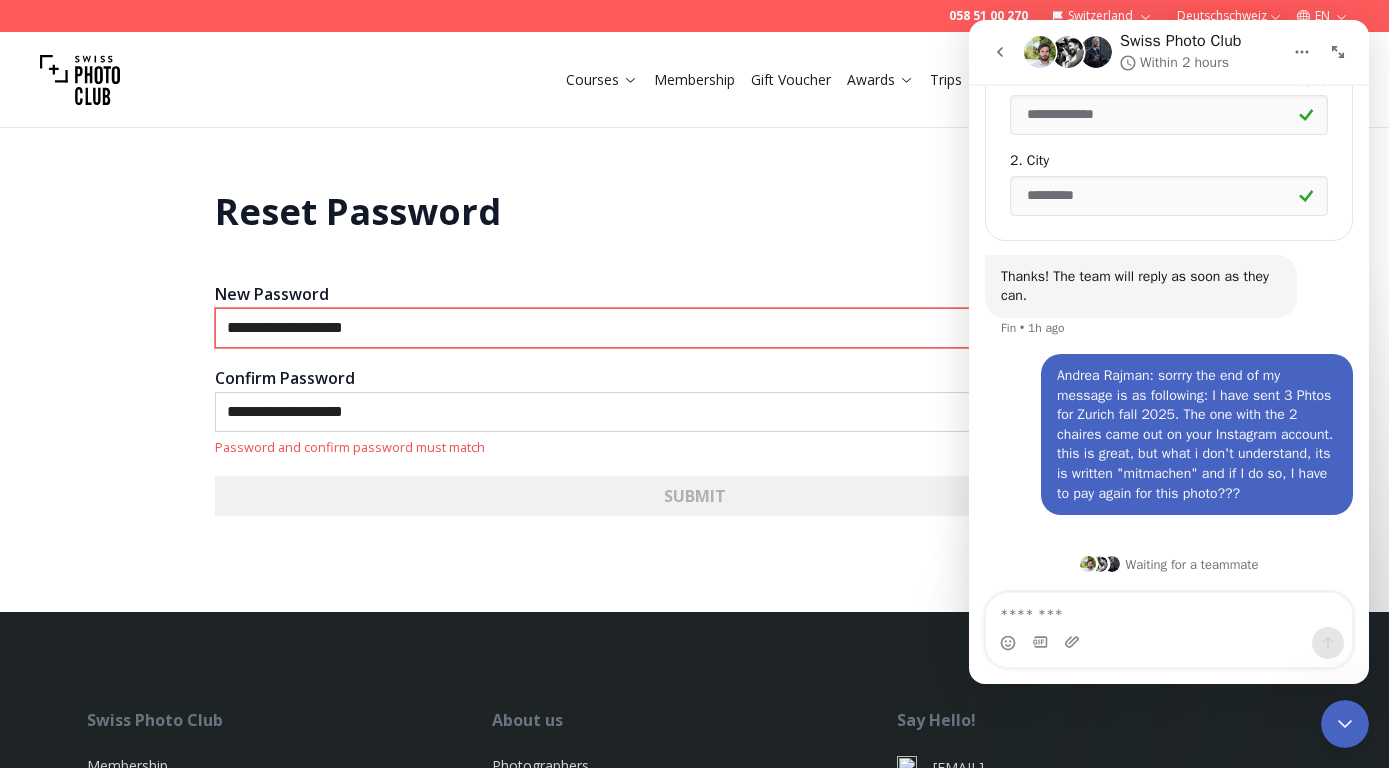 click on "**********" at bounding box center (695, 328) 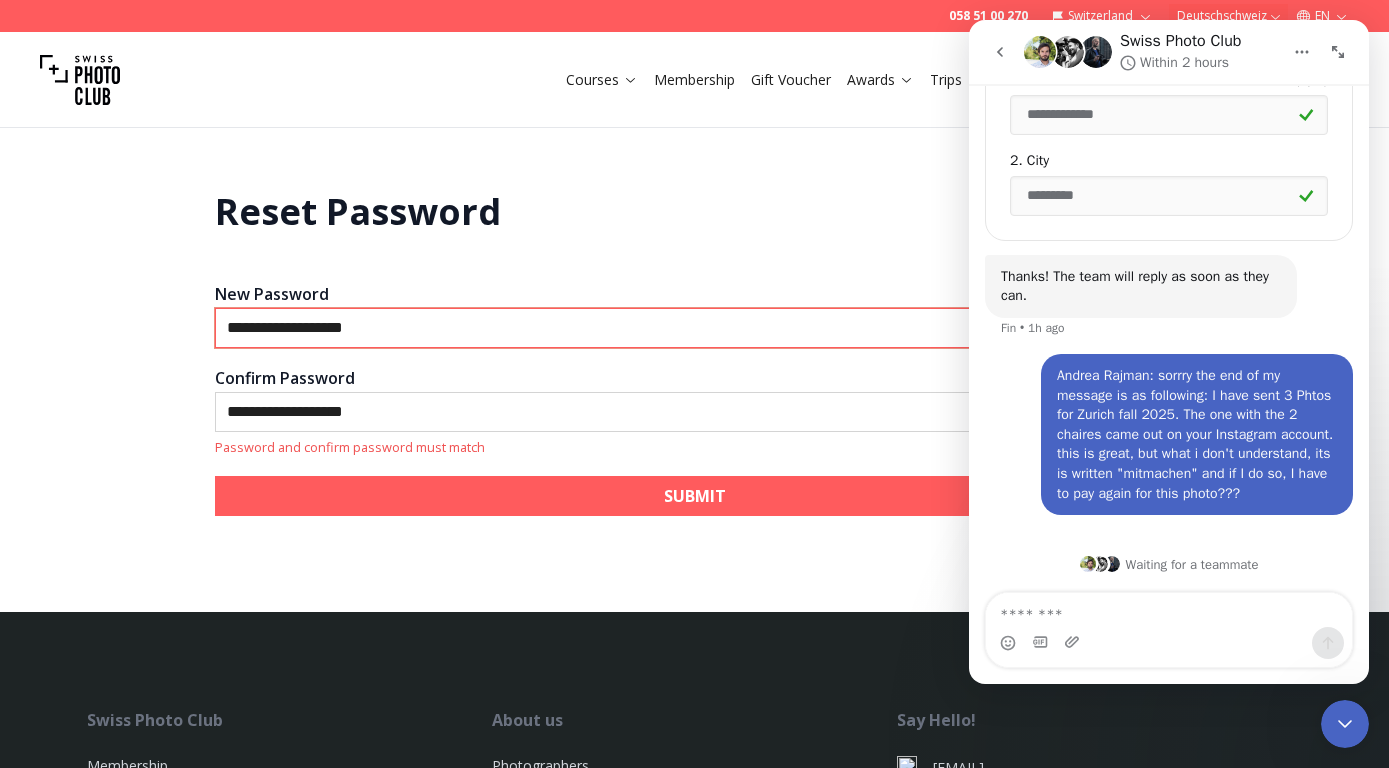 type on "**********" 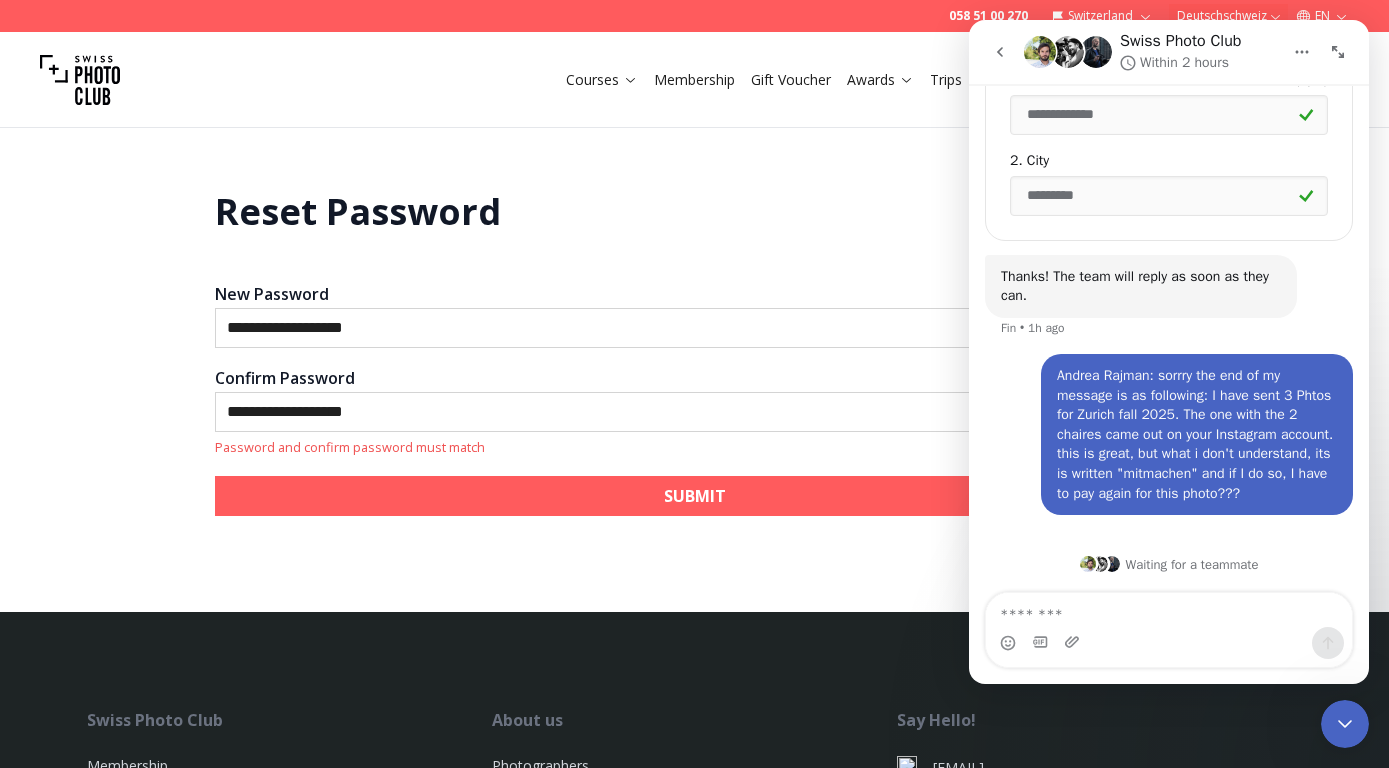 click on "SUBMIT" at bounding box center (695, 496) 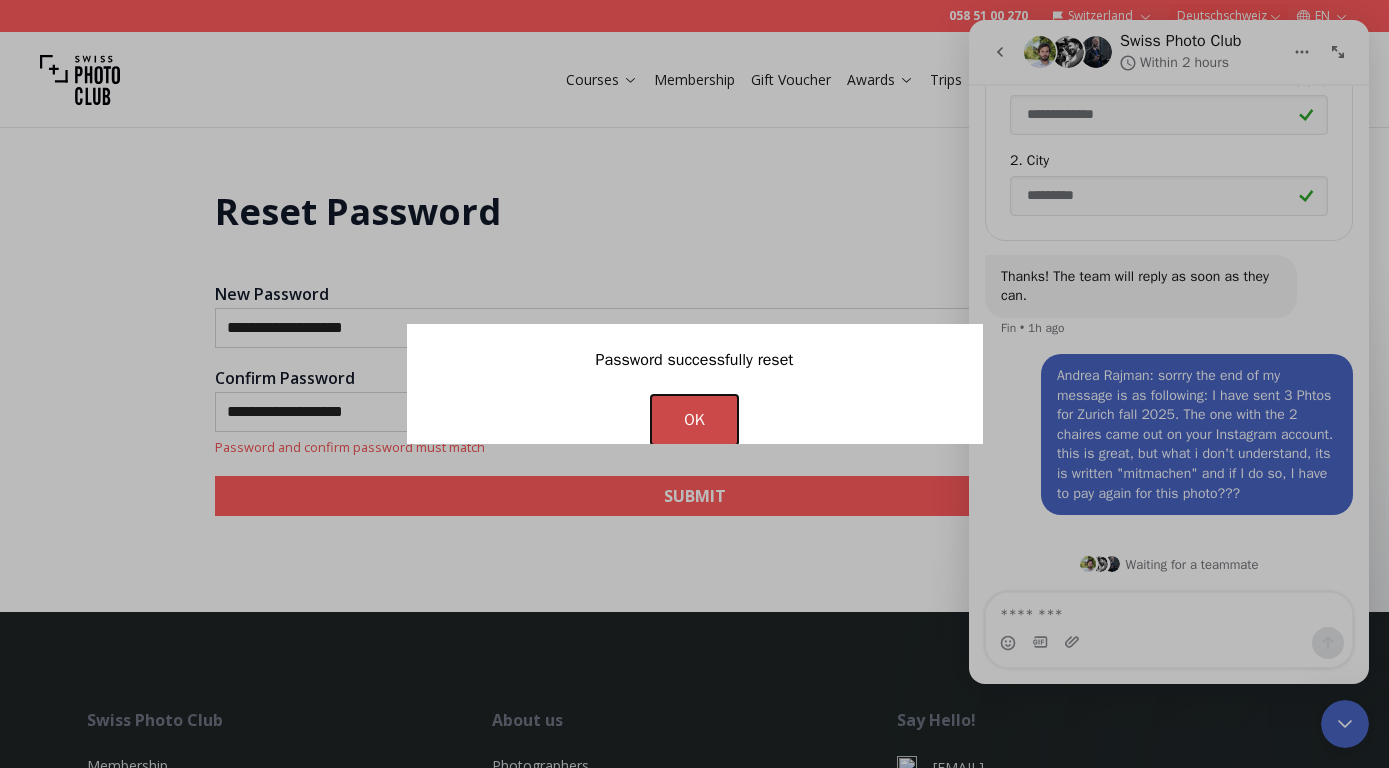click on "OK" at bounding box center [694, 420] 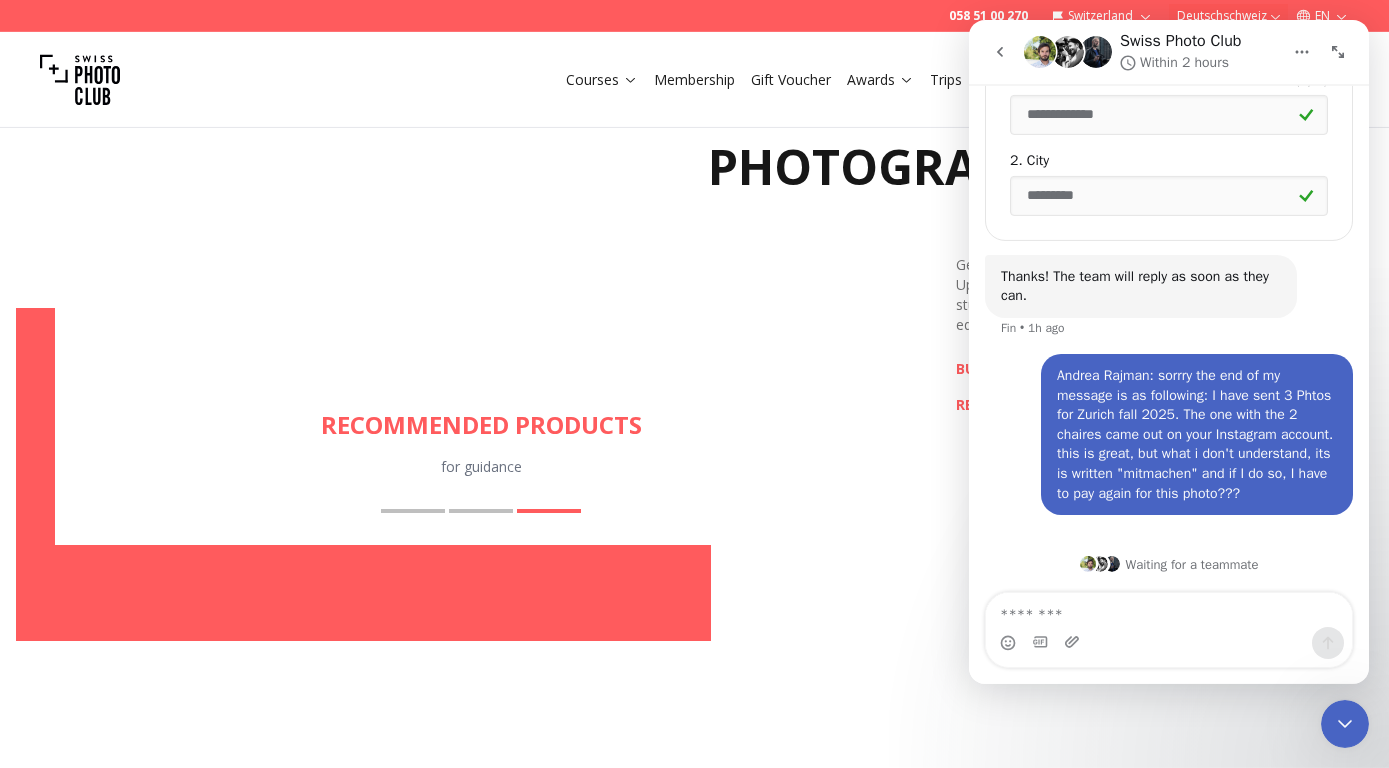 scroll, scrollTop: 2765, scrollLeft: 0, axis: vertical 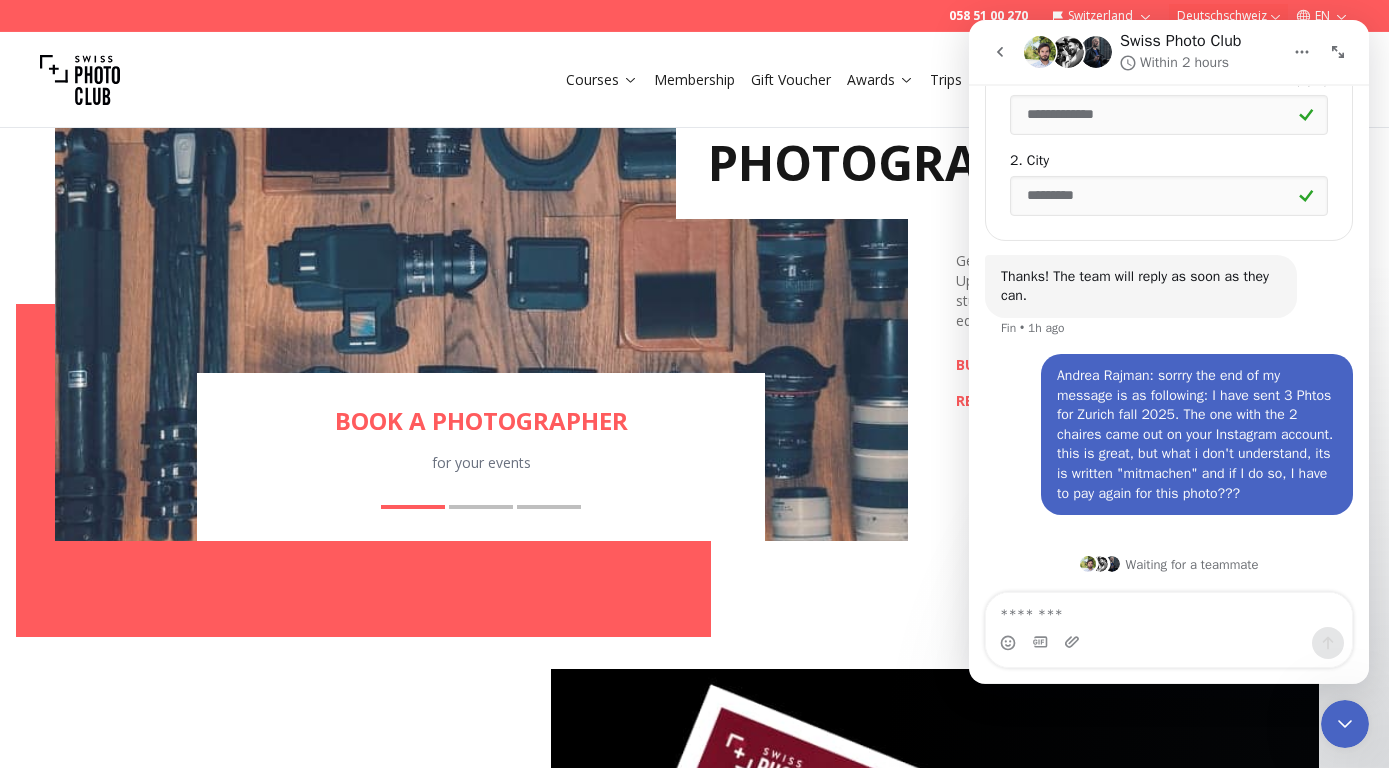 drag, startPoint x: 1251, startPoint y: 31, endPoint x: 1248, endPoint y: 77, distance: 46.09772 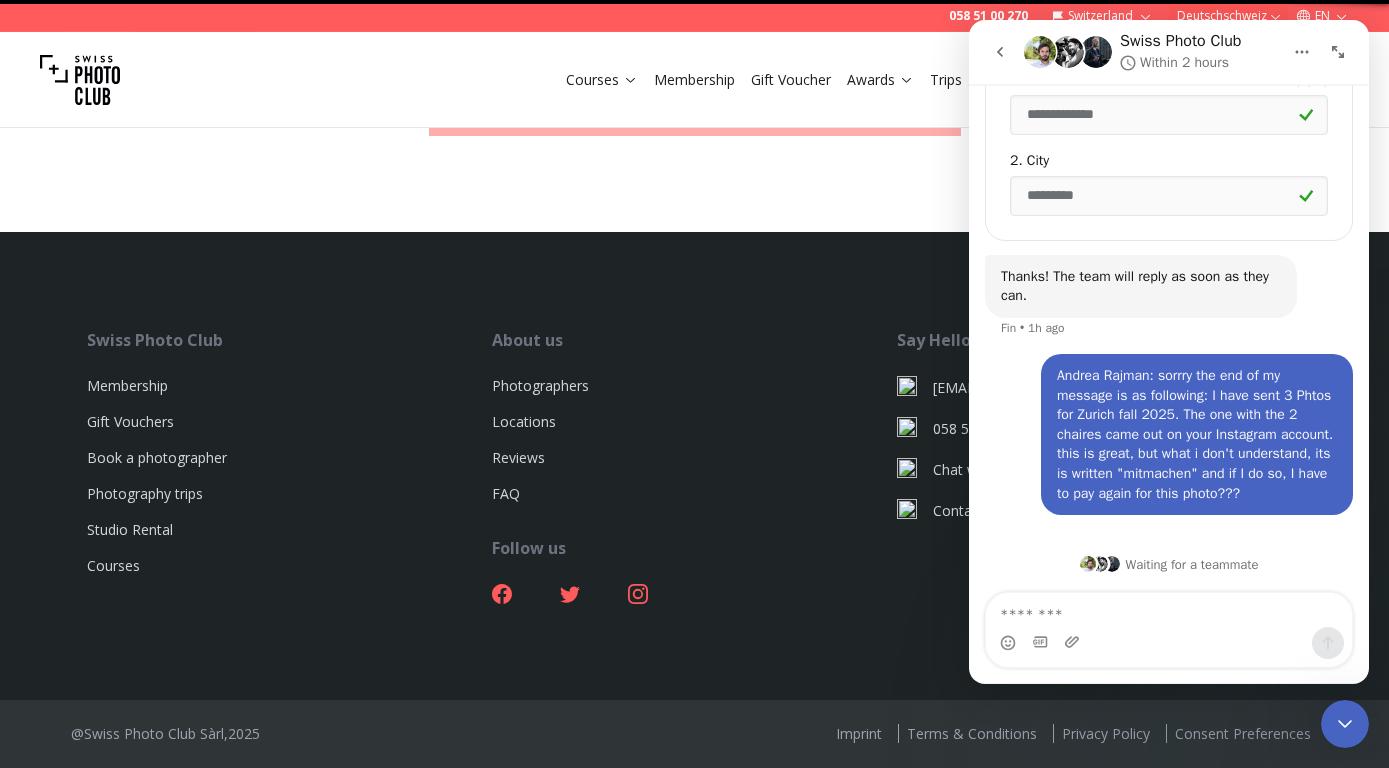 scroll, scrollTop: 0, scrollLeft: 0, axis: both 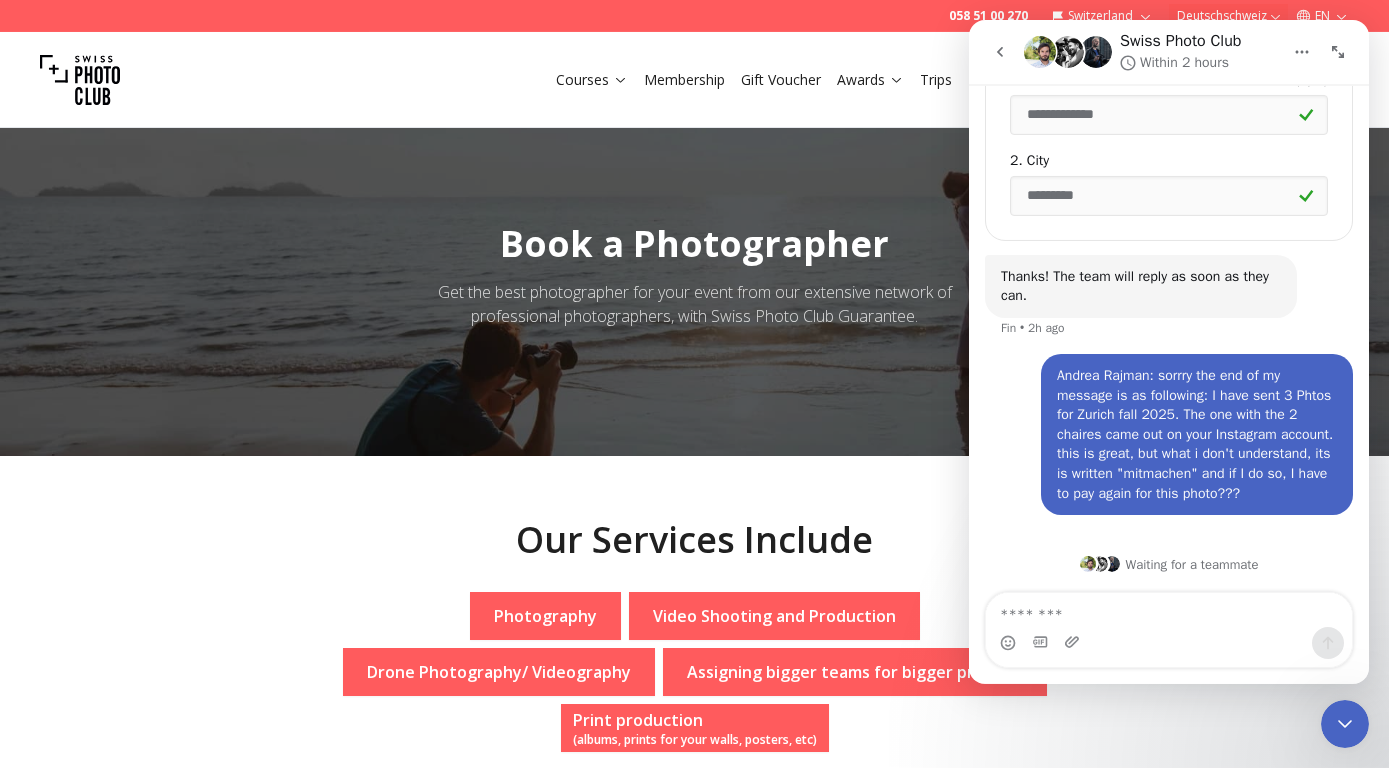 click on "Membership" at bounding box center [684, 80] 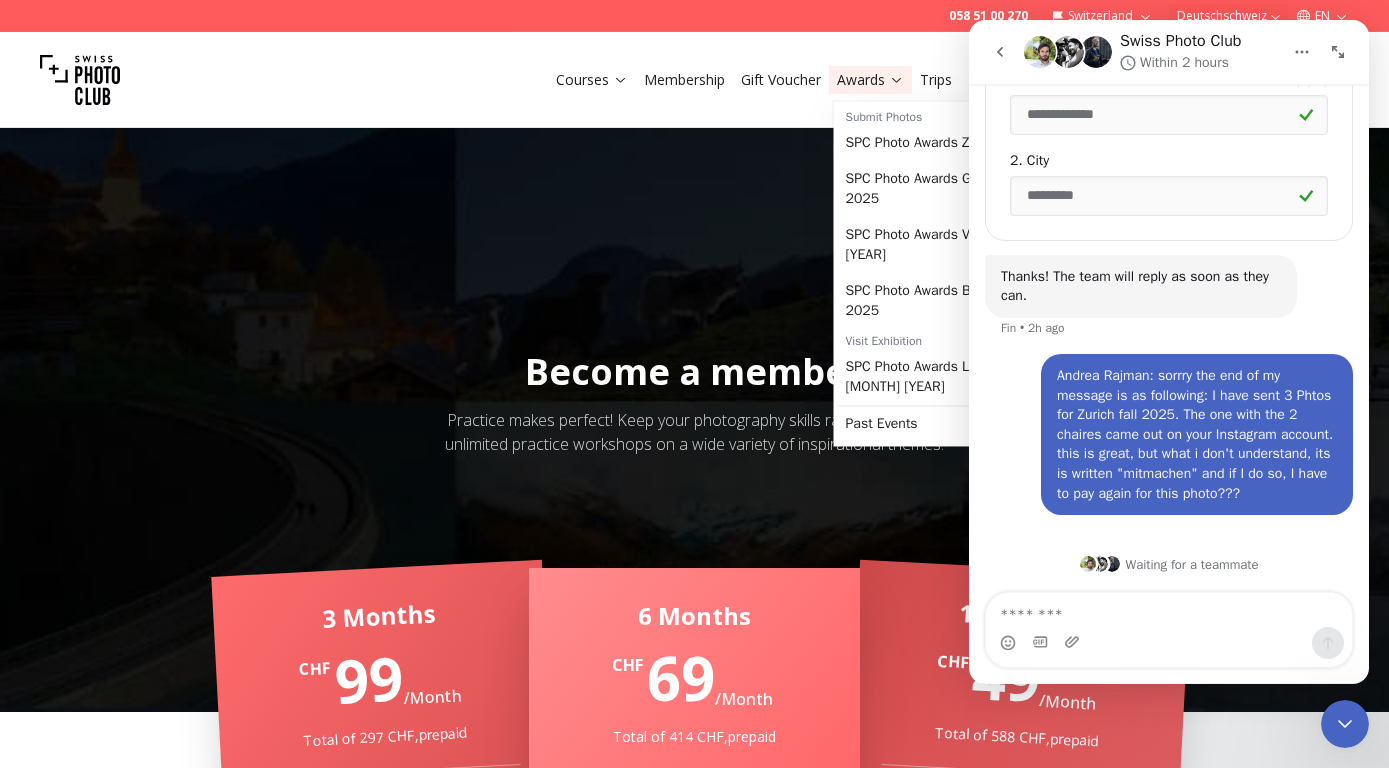 click on "Awards" at bounding box center [870, 80] 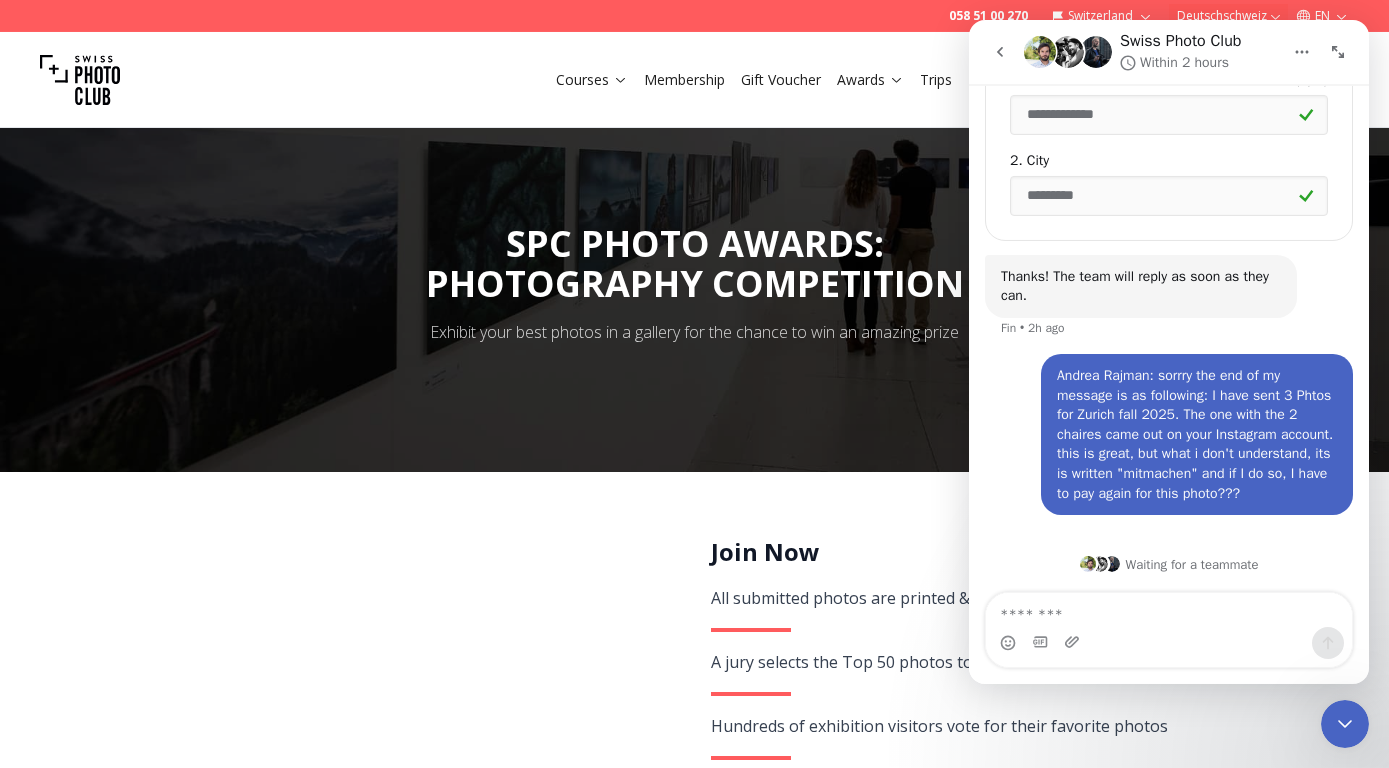 click on "Trips" at bounding box center (936, 80) 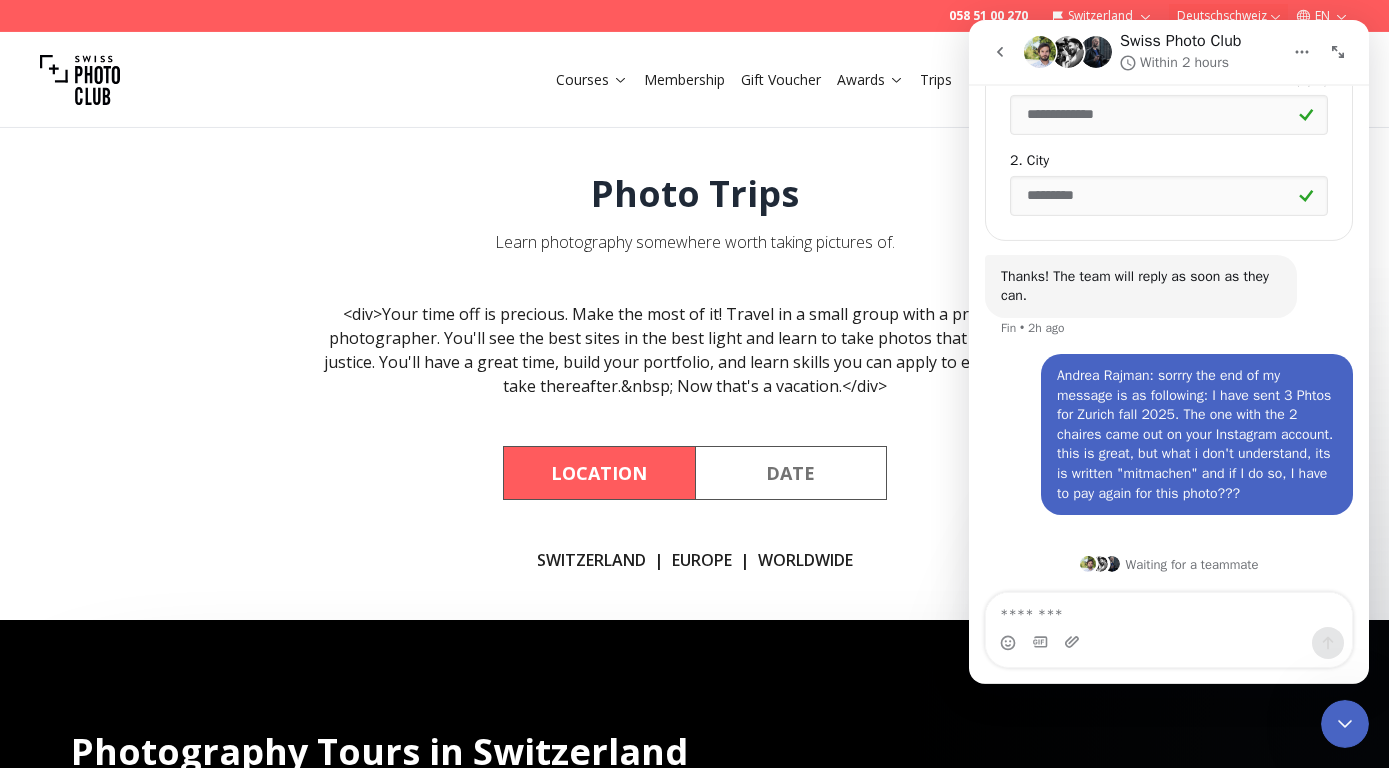 scroll, scrollTop: 13, scrollLeft: 0, axis: vertical 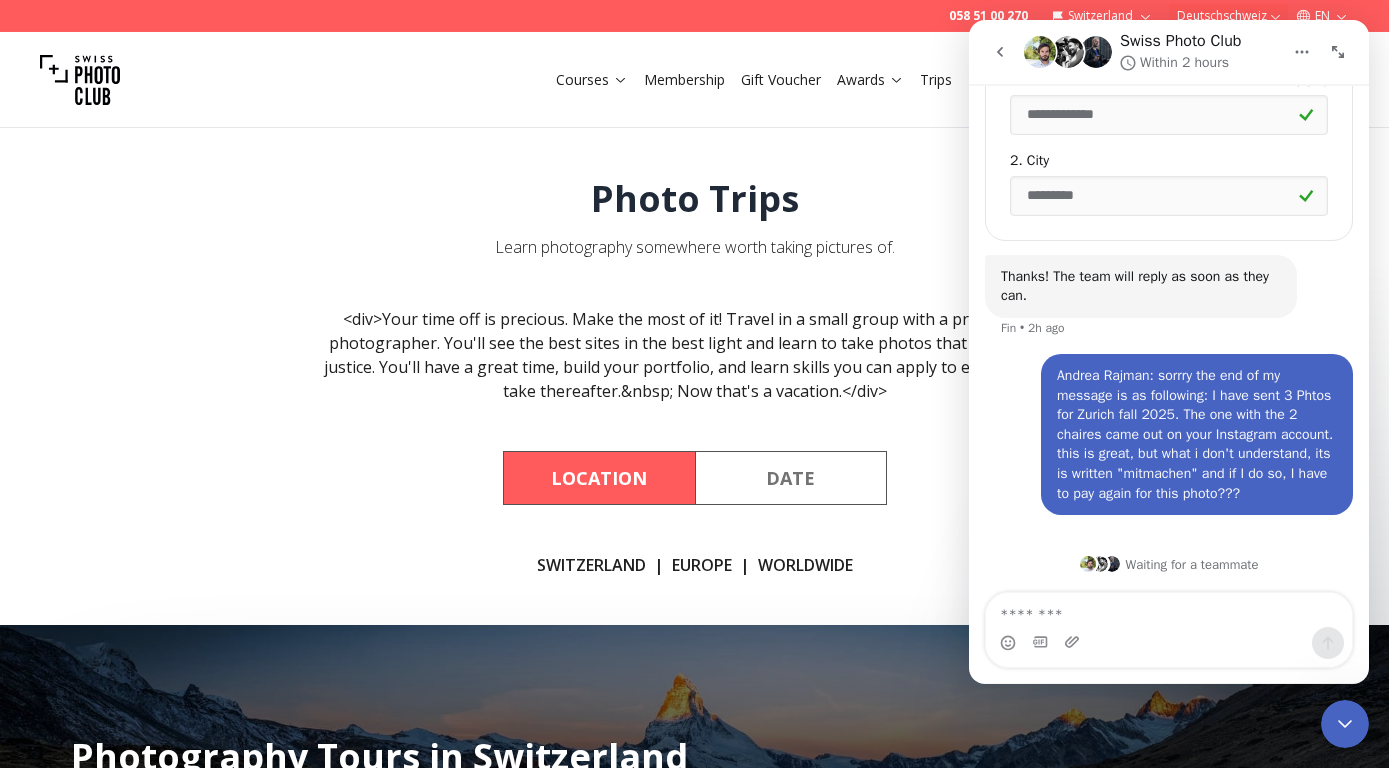 click on "Swiss Photo Club Within 2 hours" at bounding box center (1153, 51) 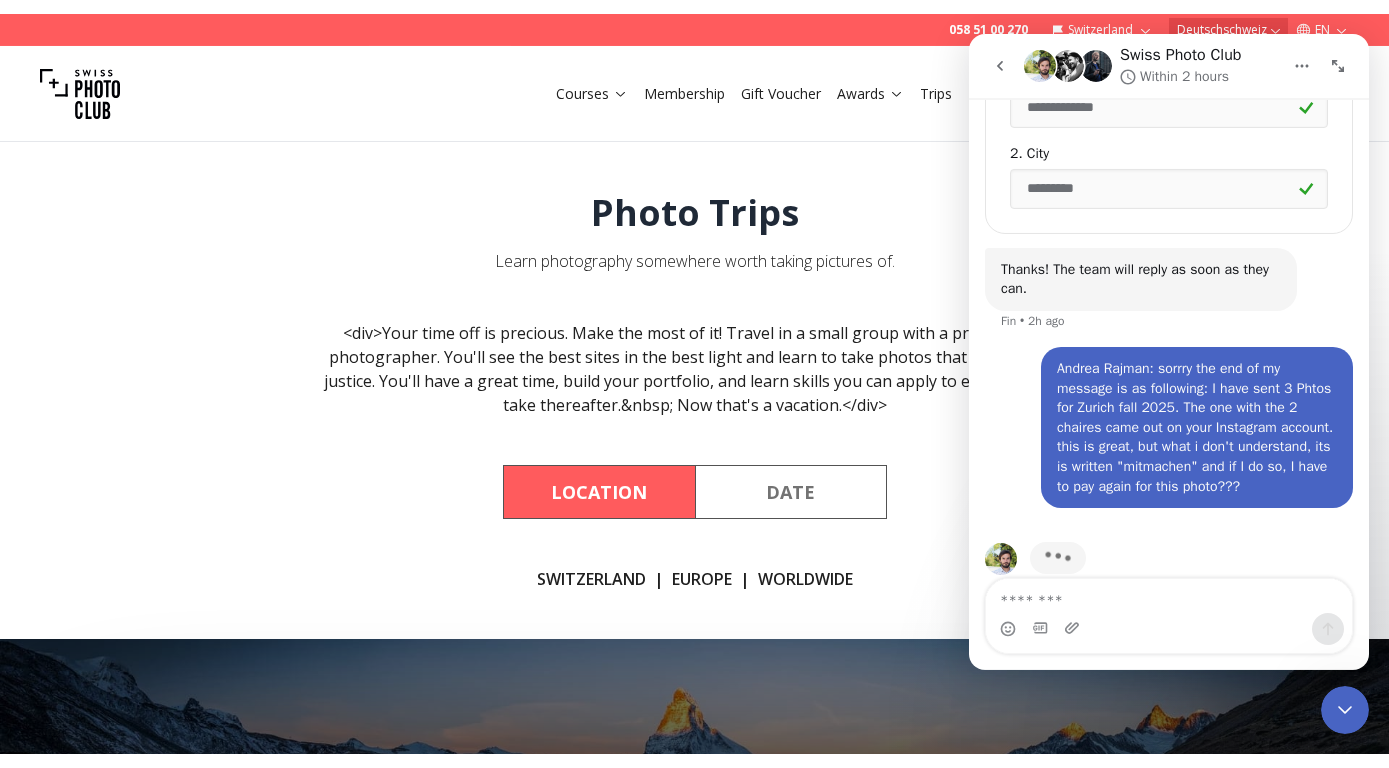 scroll, scrollTop: 489, scrollLeft: 0, axis: vertical 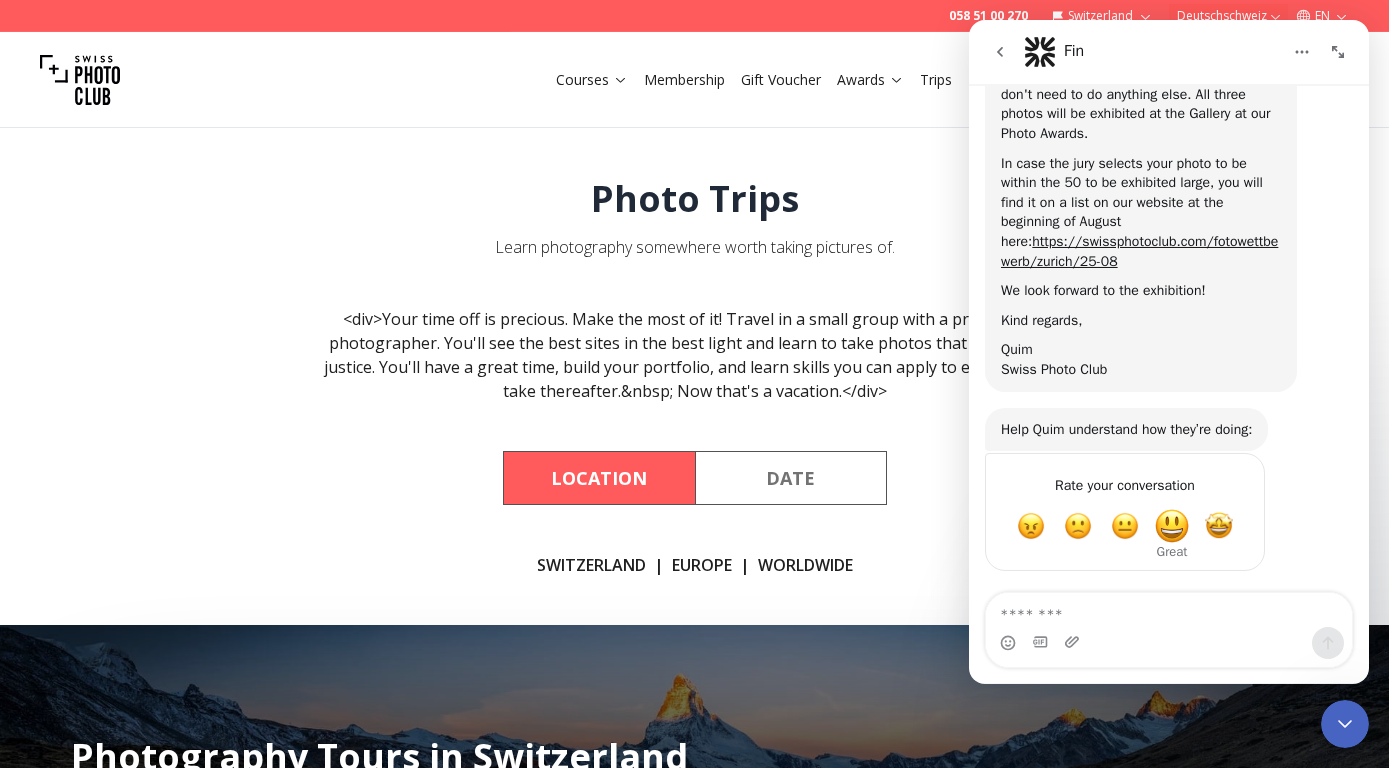 click at bounding box center (1172, 525) 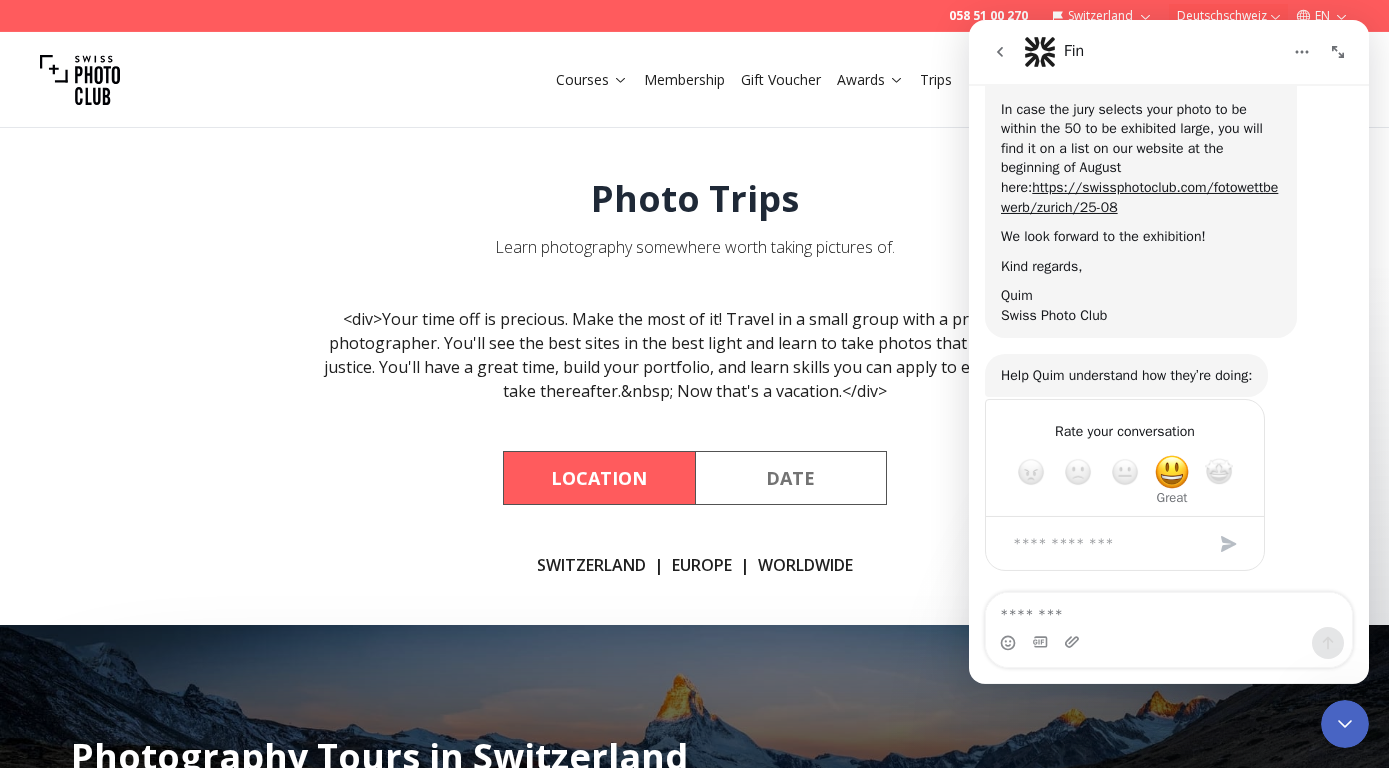 scroll, scrollTop: 973, scrollLeft: 0, axis: vertical 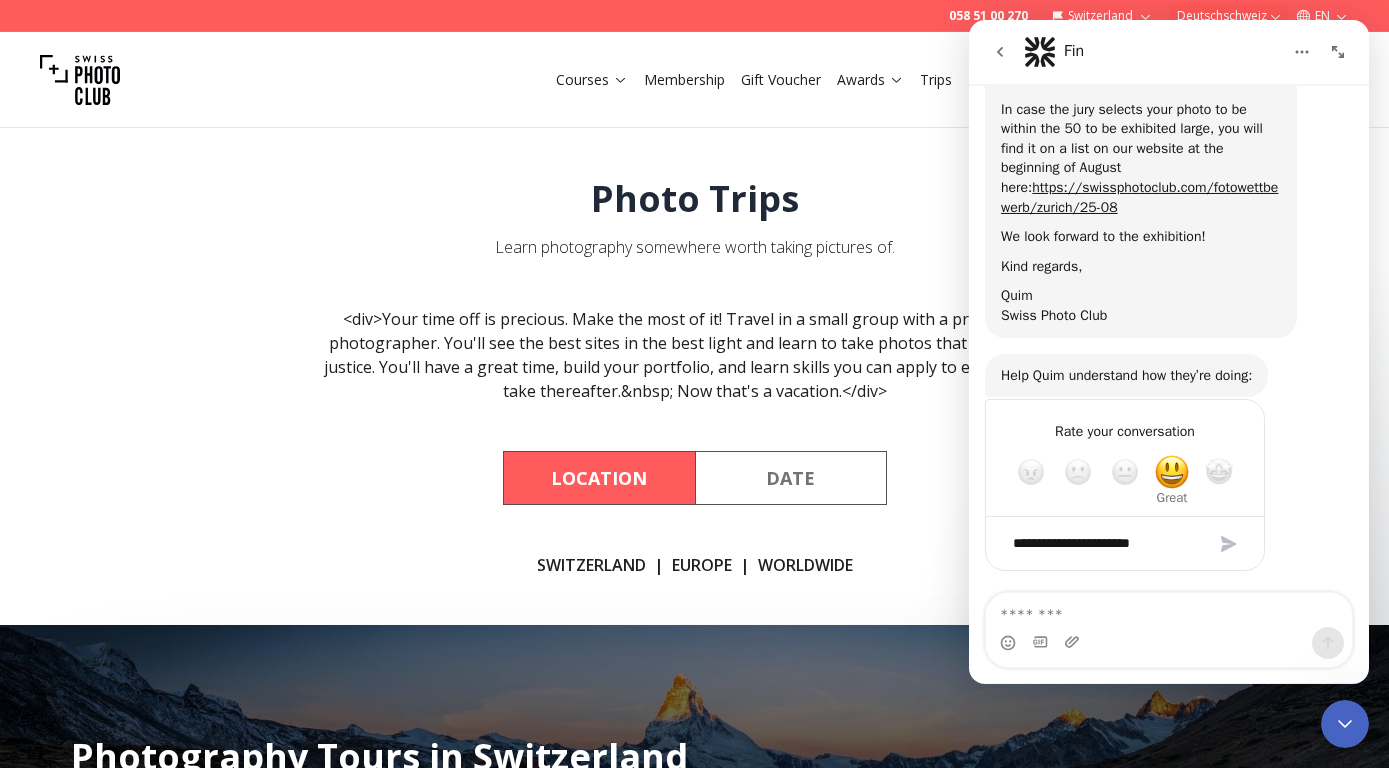 type on "**********" 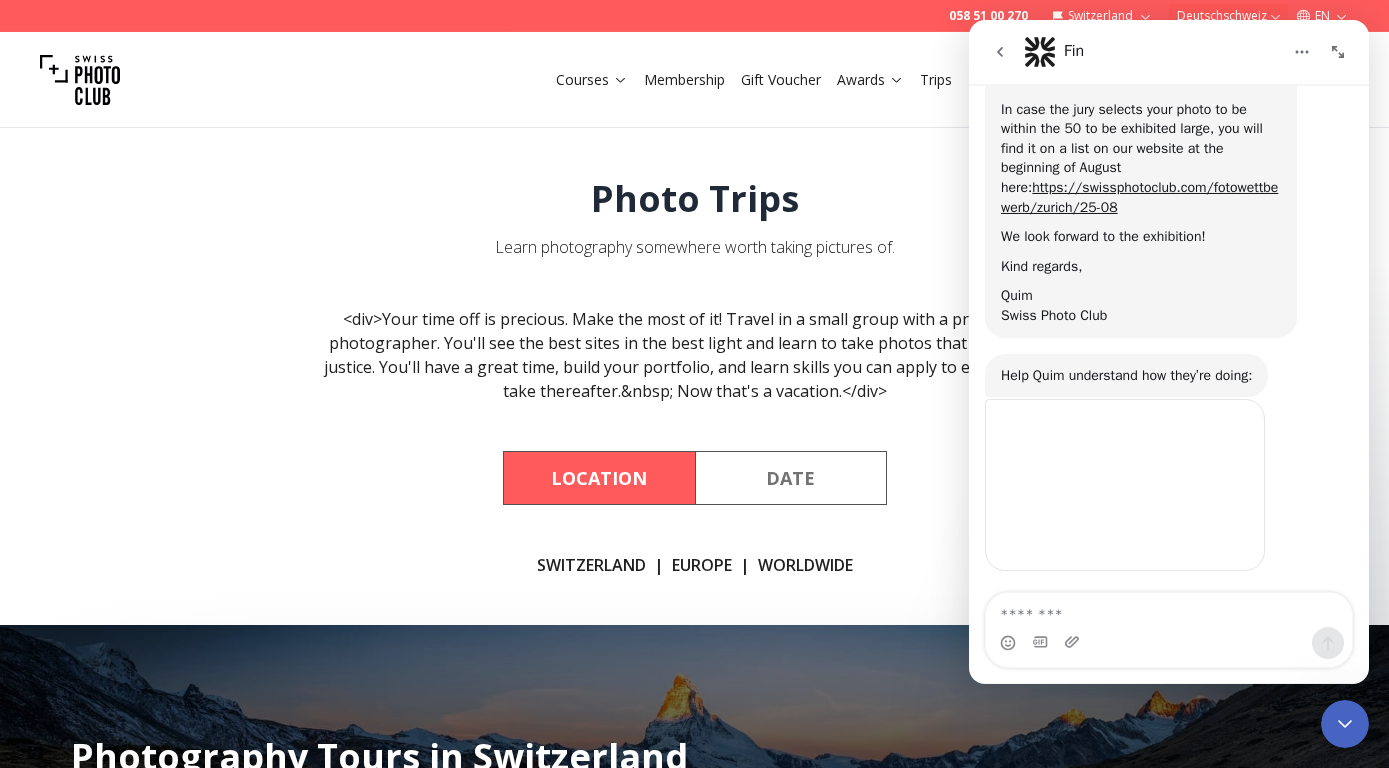 scroll, scrollTop: 947, scrollLeft: 0, axis: vertical 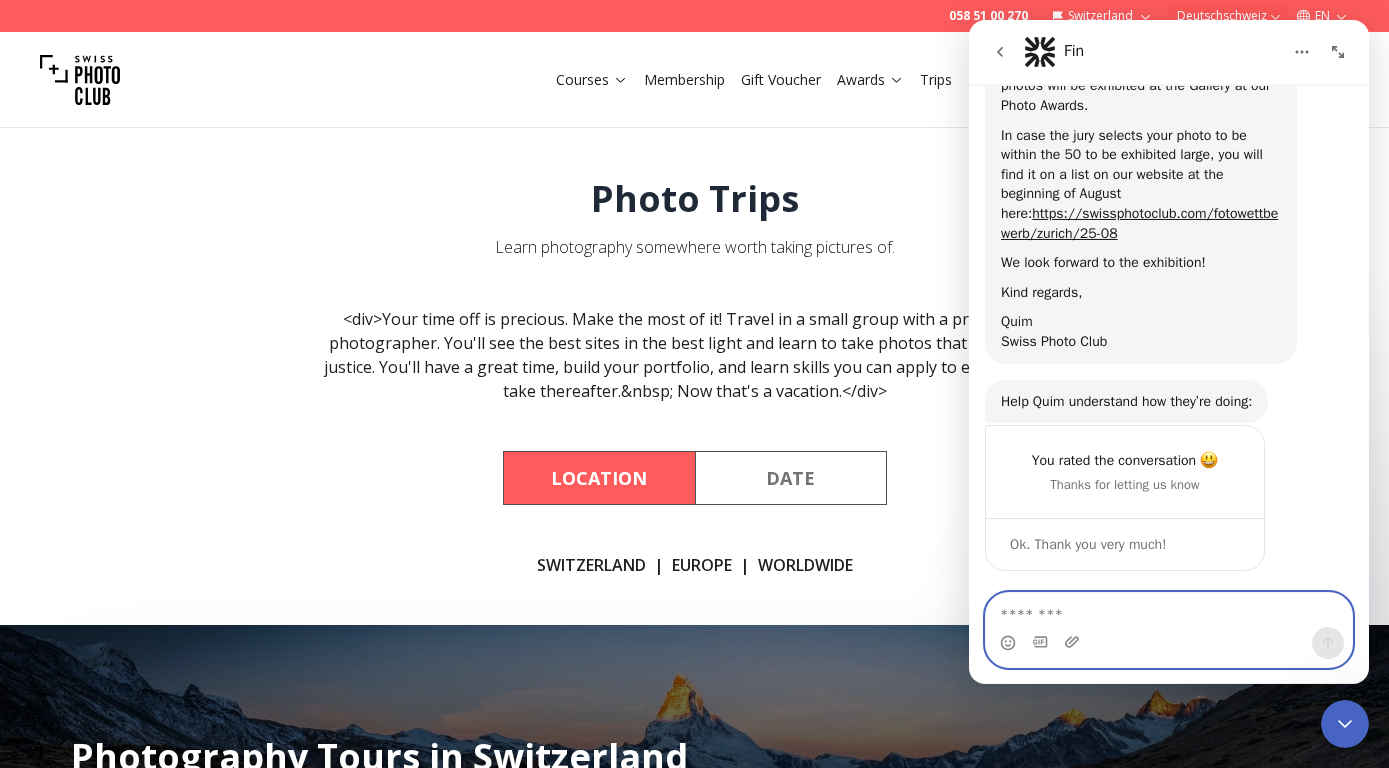 click at bounding box center (1169, 609) 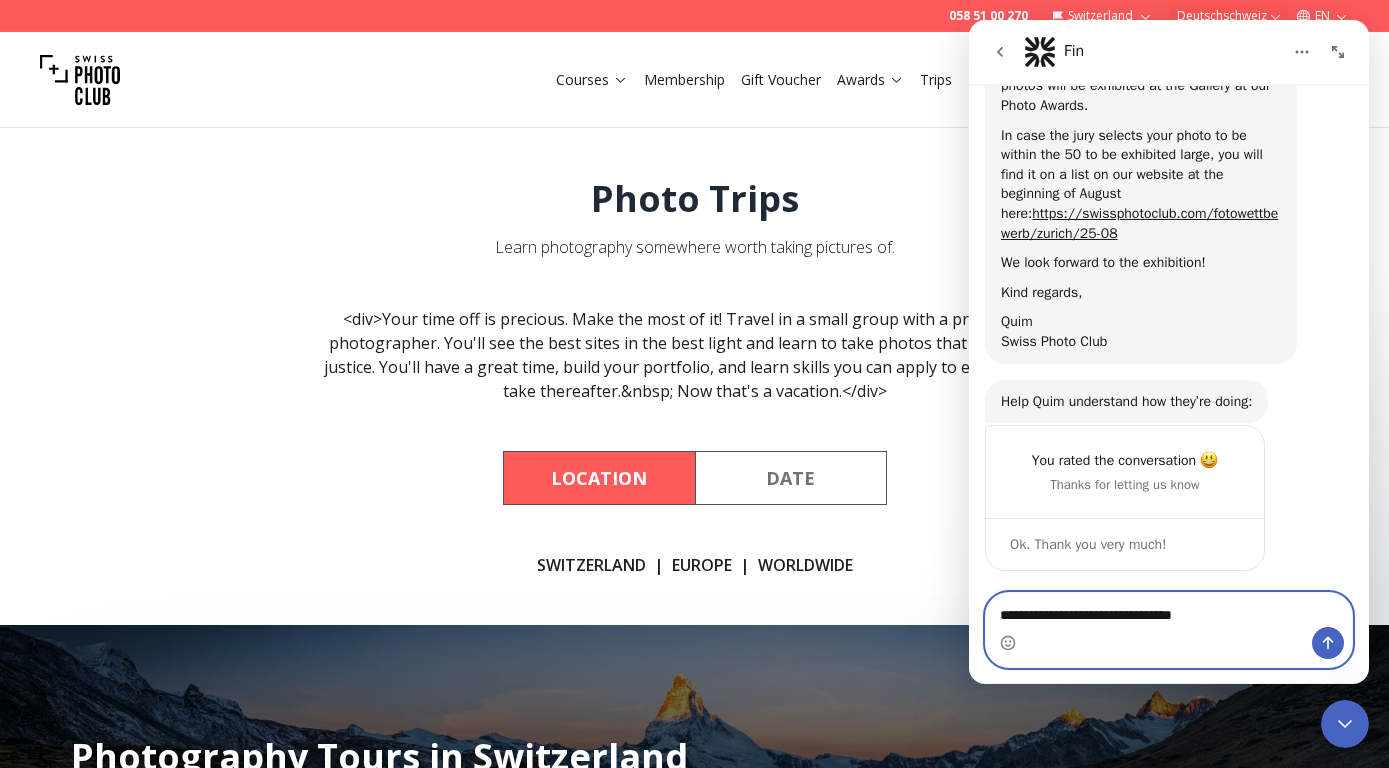 click on "**********" at bounding box center [1169, 609] 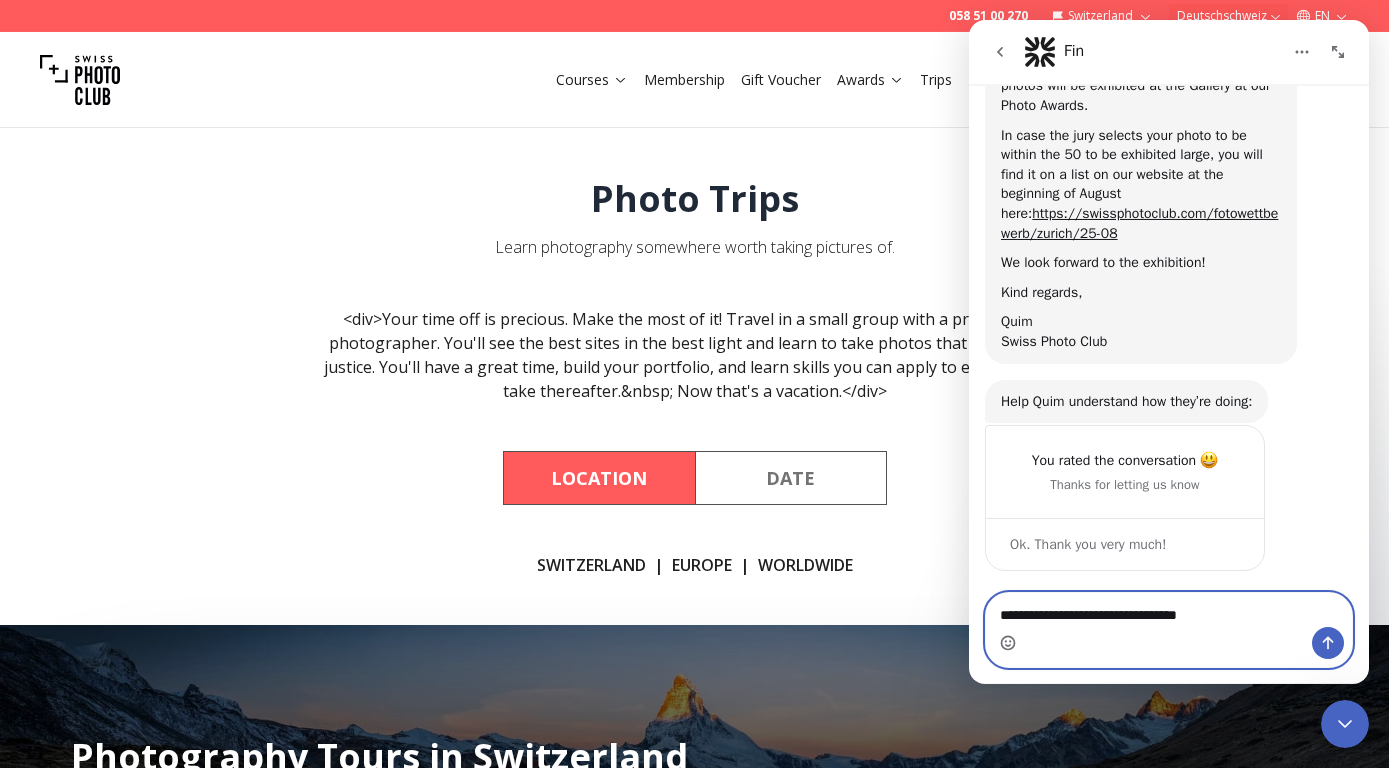 click 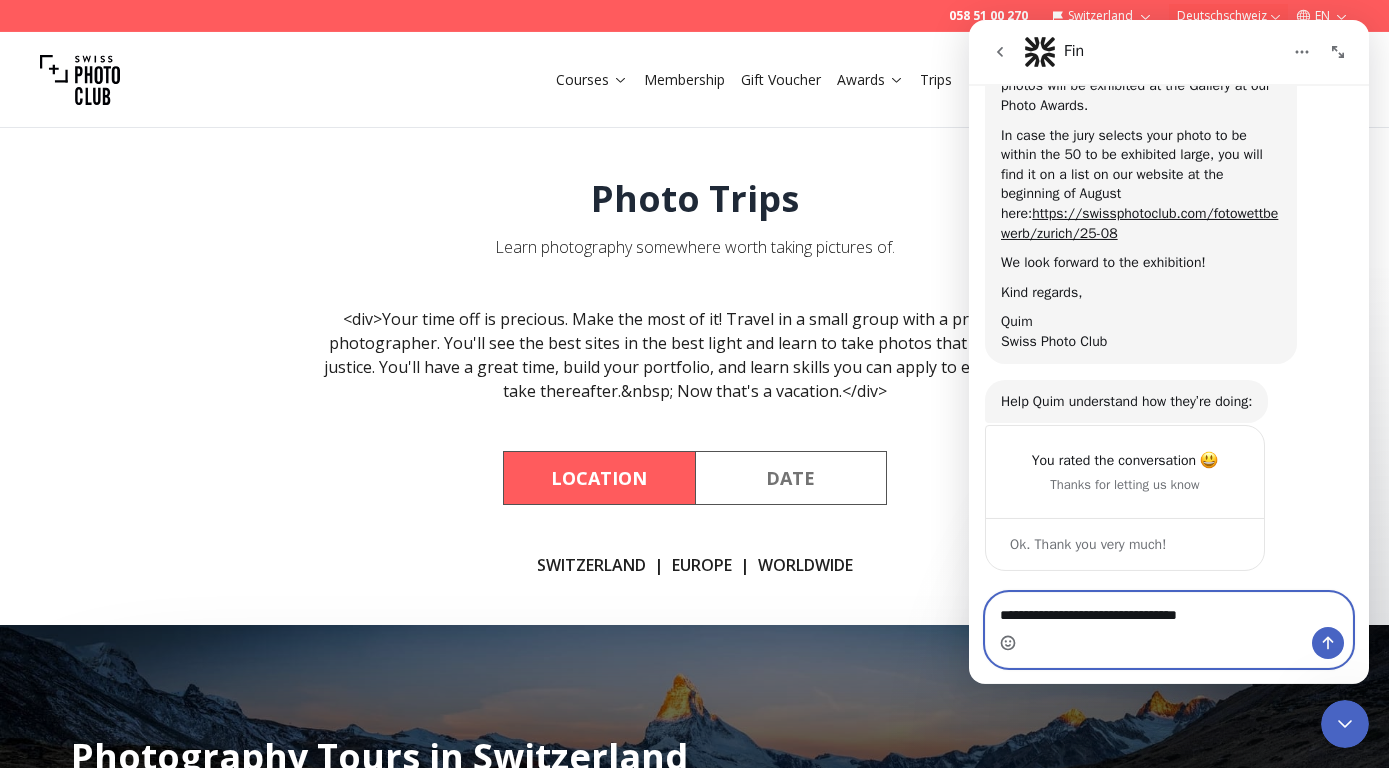 click on "**********" at bounding box center [1169, 609] 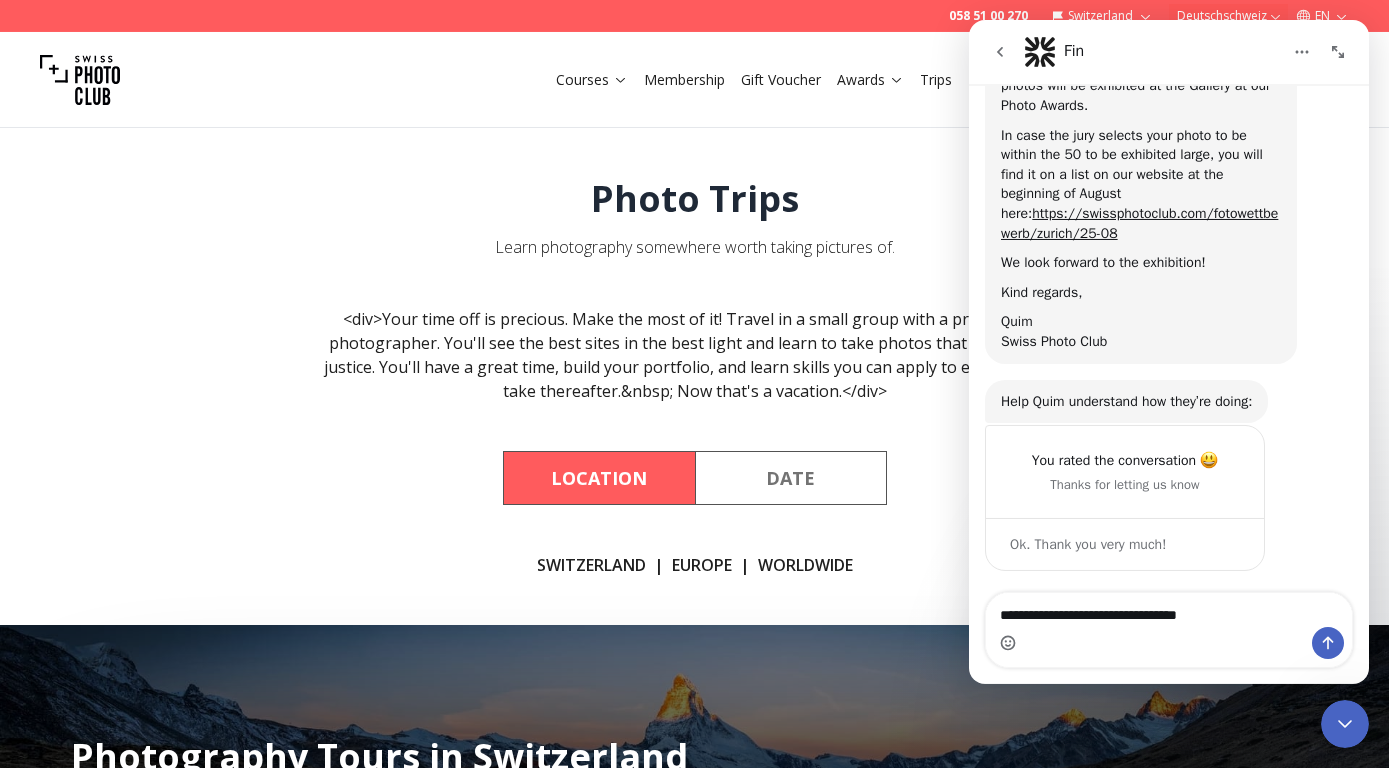 click 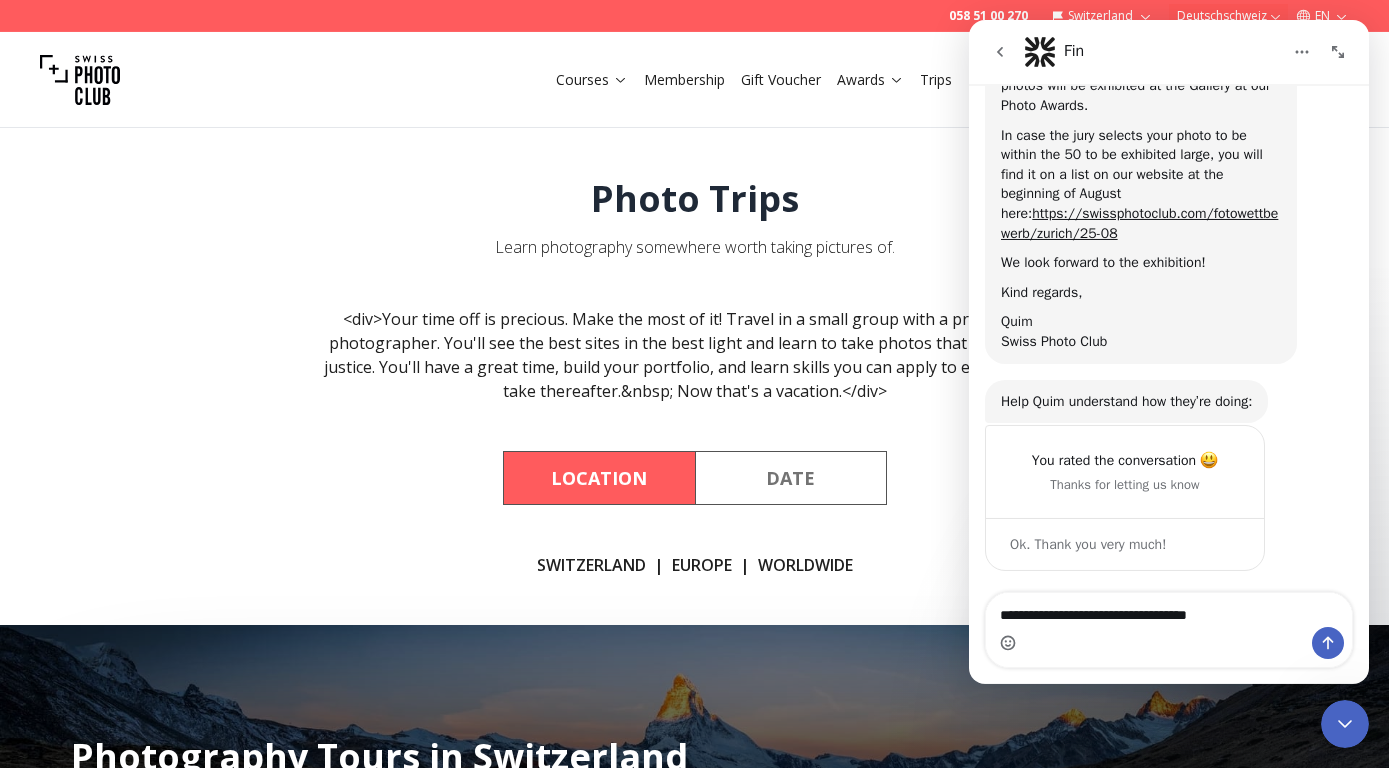 click 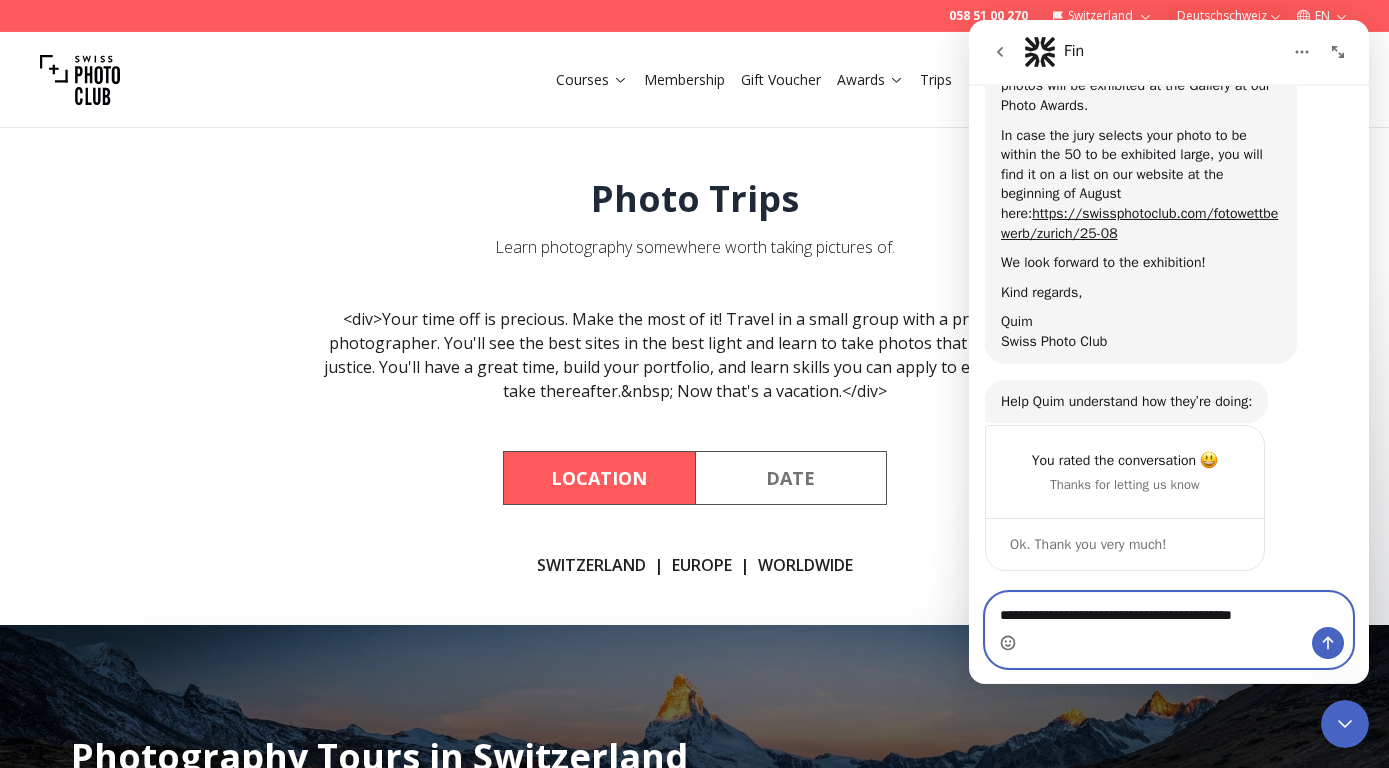 type on "**********" 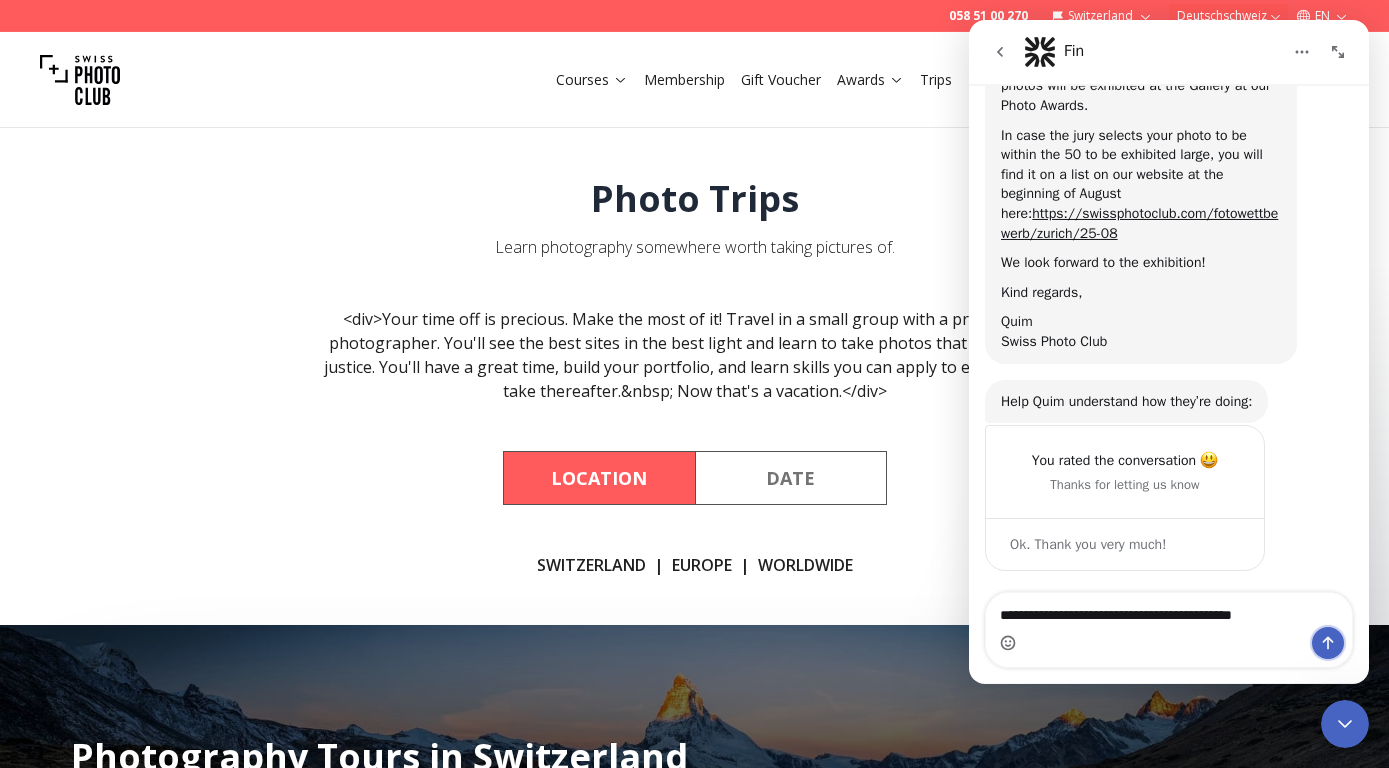 click 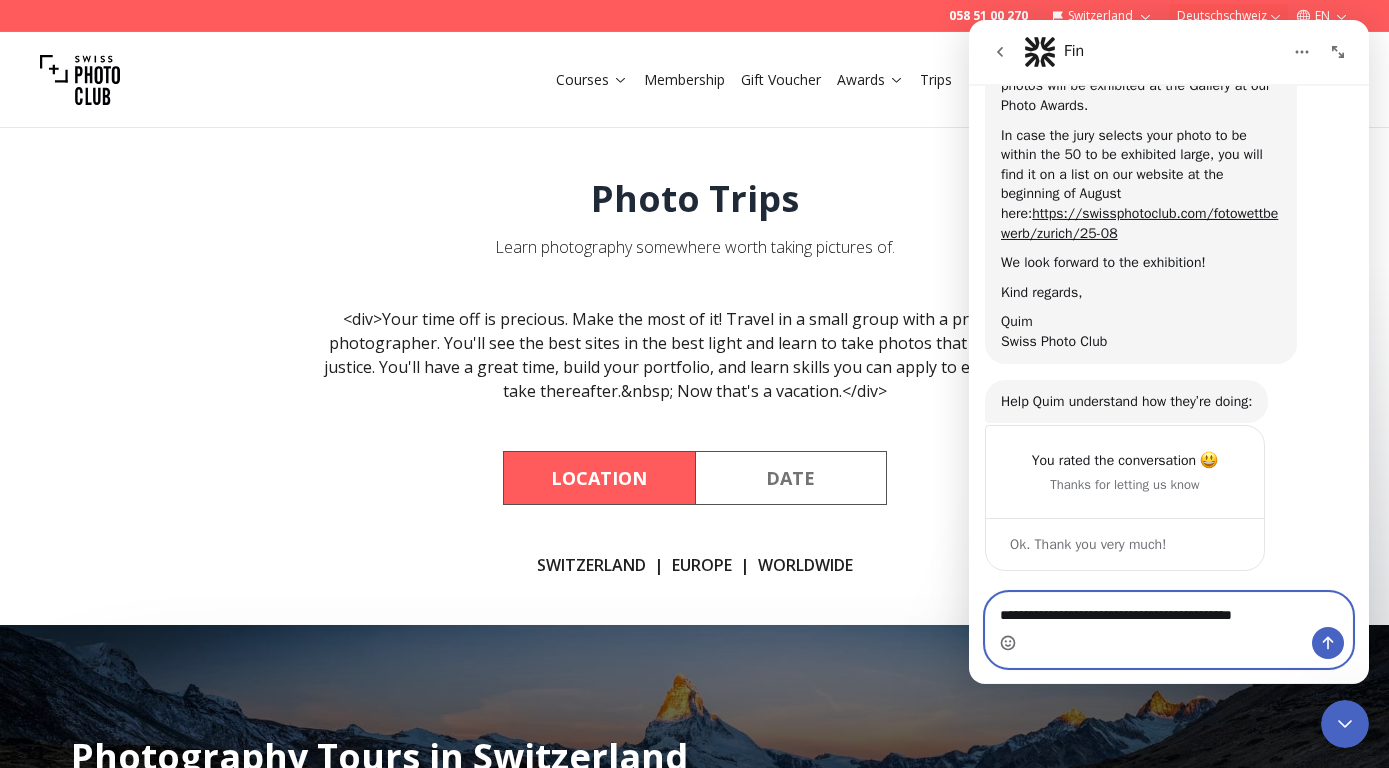 type 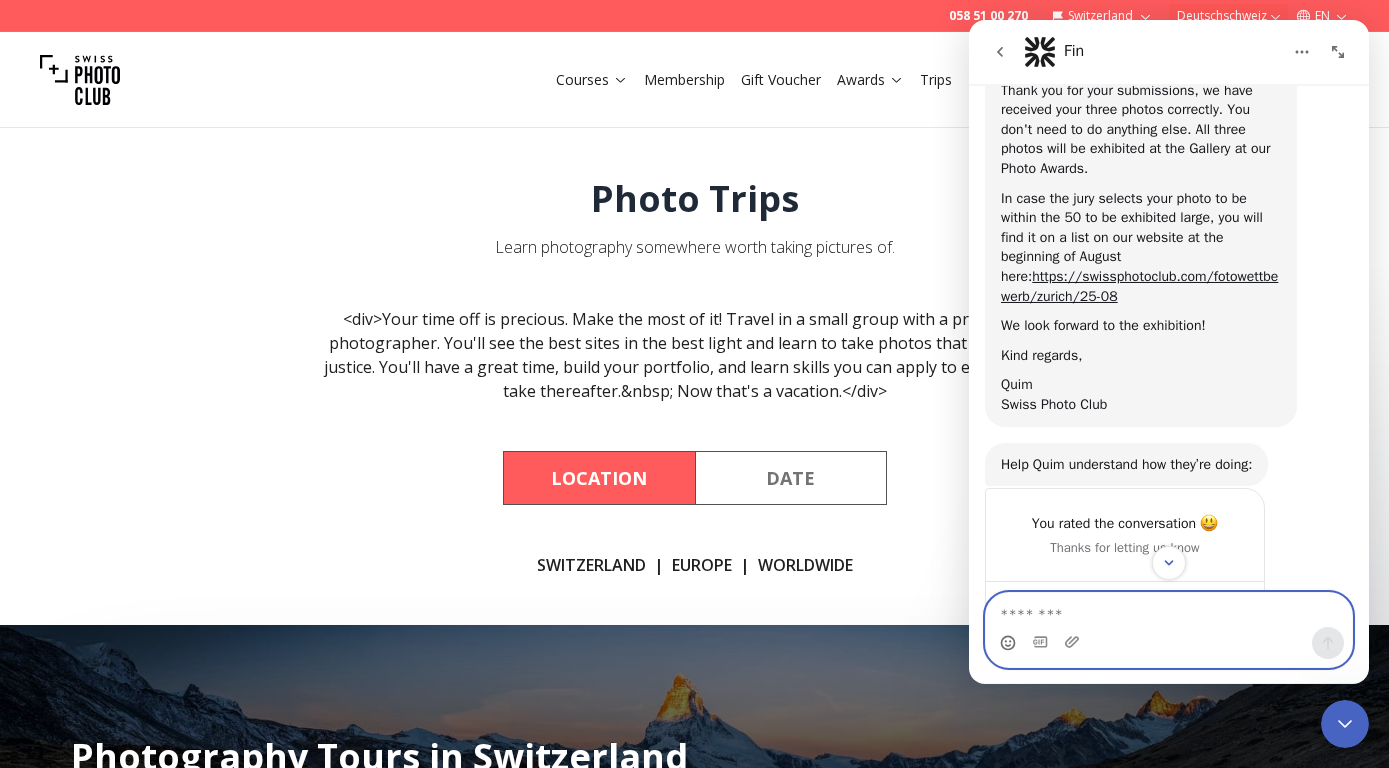 scroll, scrollTop: 849, scrollLeft: 0, axis: vertical 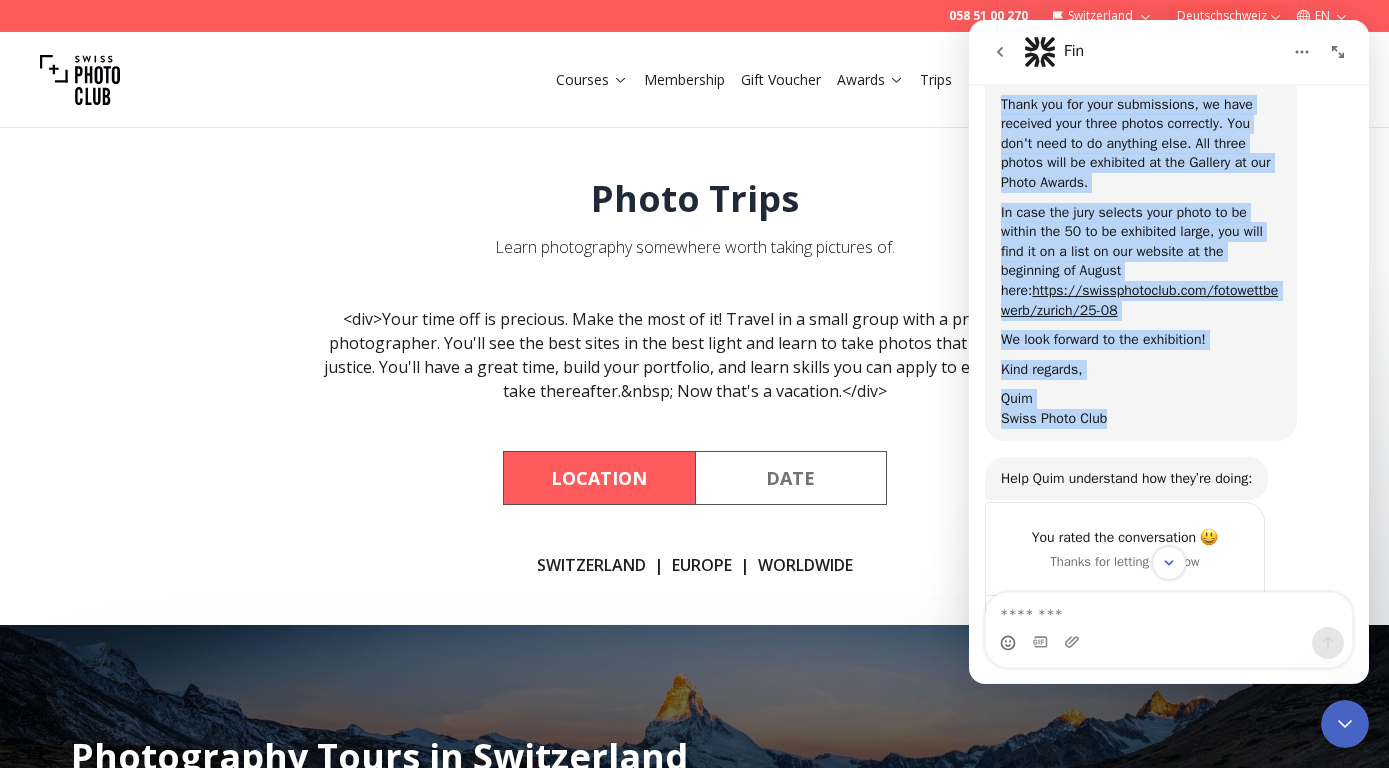 drag, startPoint x: 1001, startPoint y: 93, endPoint x: 1161, endPoint y: 428, distance: 371.2479 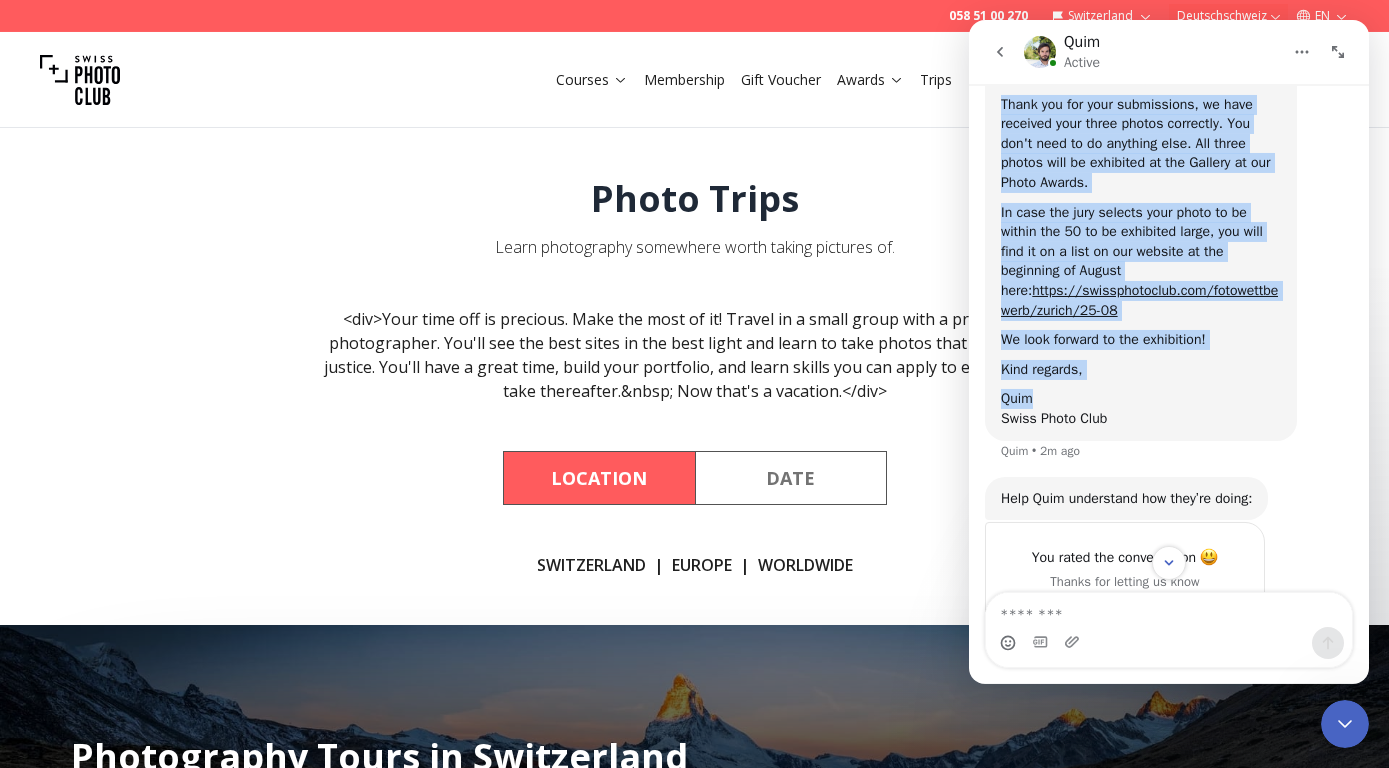 click on "Thank you for your submissions, we have received your three photos correctly. You don't need to do anything else. All three photos will be exhibited at the Gallery at our Photo Awards." at bounding box center (1141, 143) 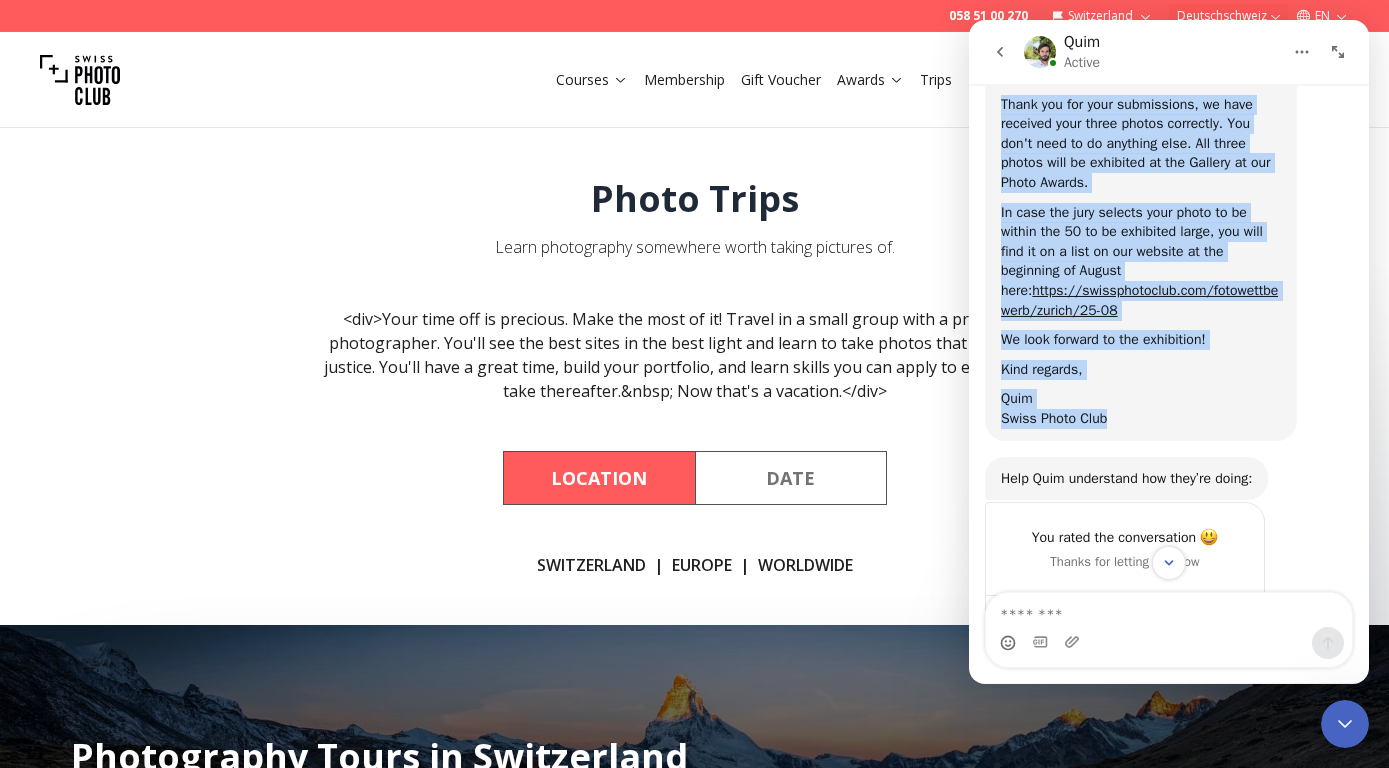 drag, startPoint x: 1148, startPoint y: 442, endPoint x: 1002, endPoint y: 97, distance: 374.62115 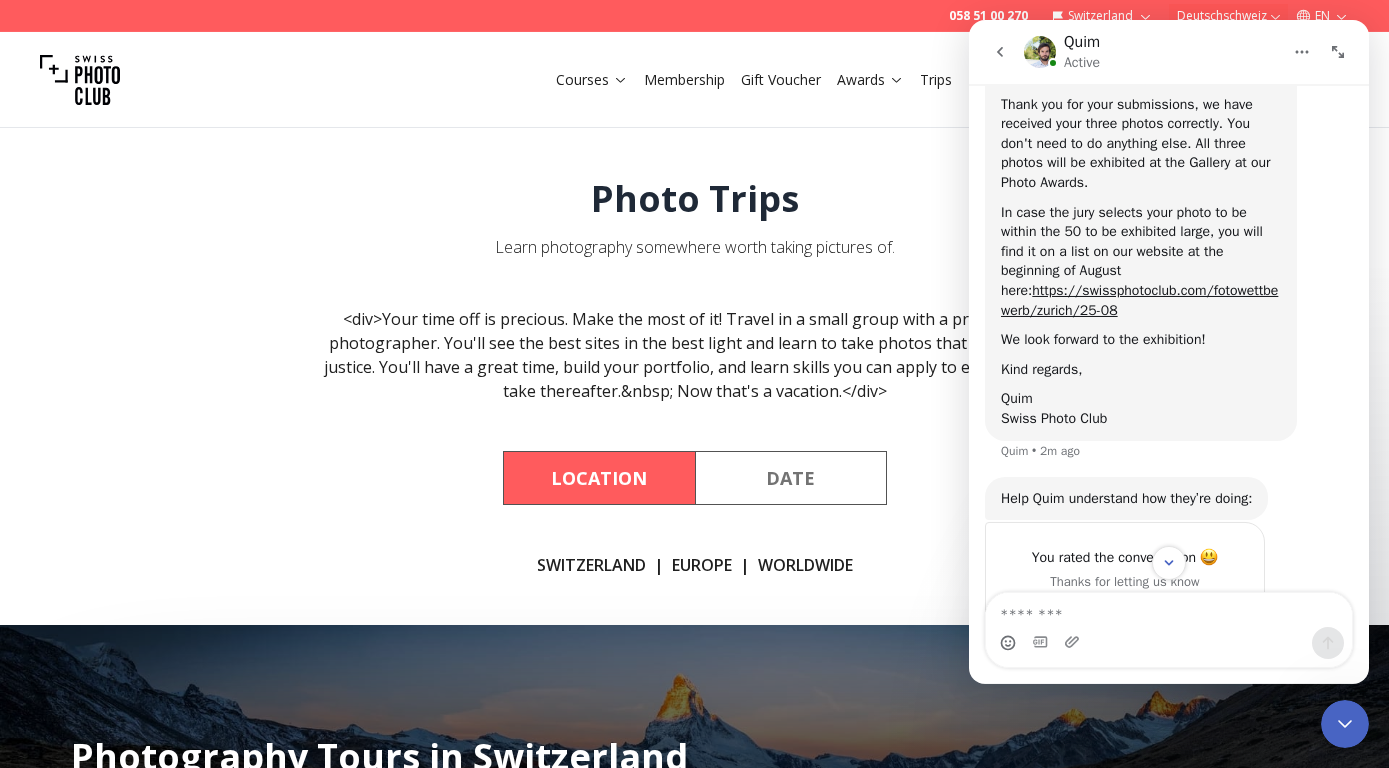 click on "Hi Andrea" at bounding box center (1141, 74) 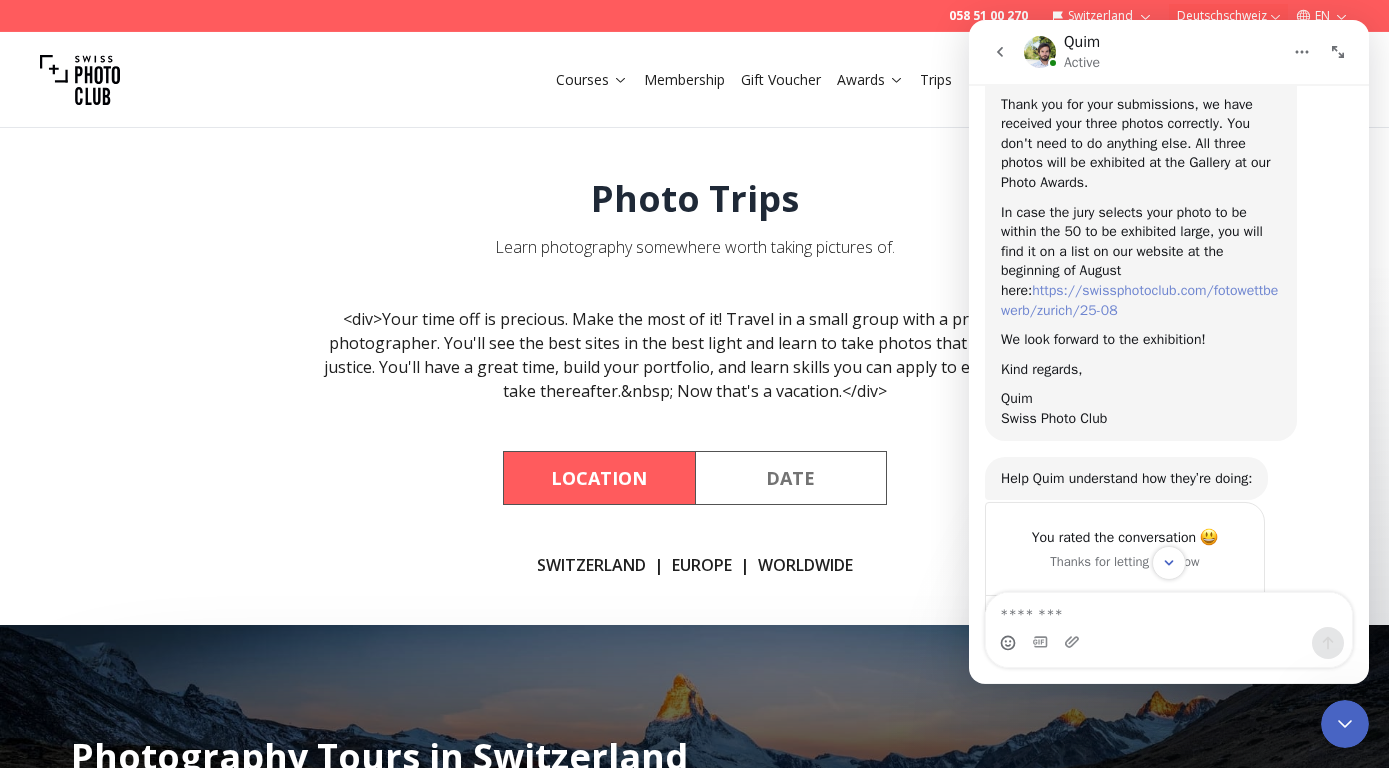 click on "https://swissphotoclub.com/fotowettbewerb/zurich/25-08" at bounding box center (1139, 299) 